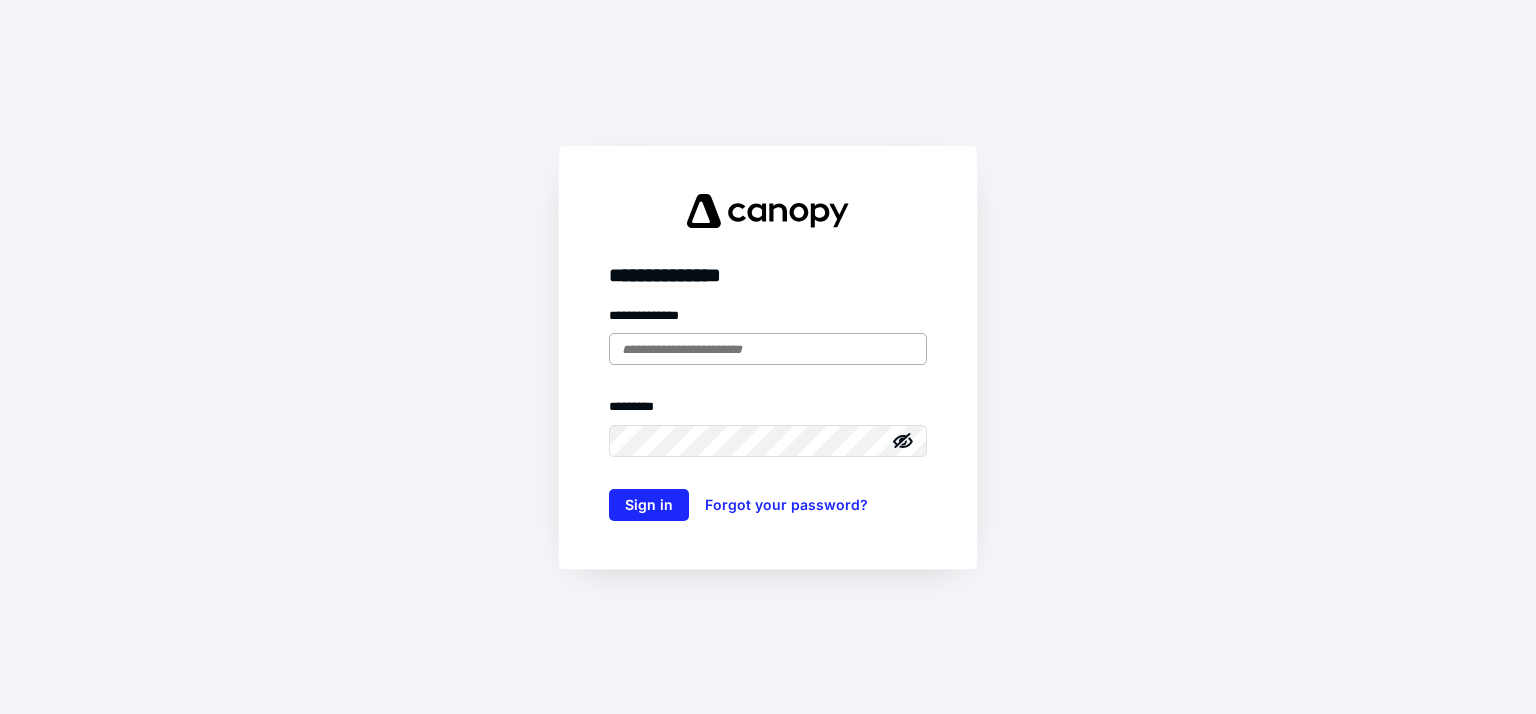 scroll, scrollTop: 0, scrollLeft: 0, axis: both 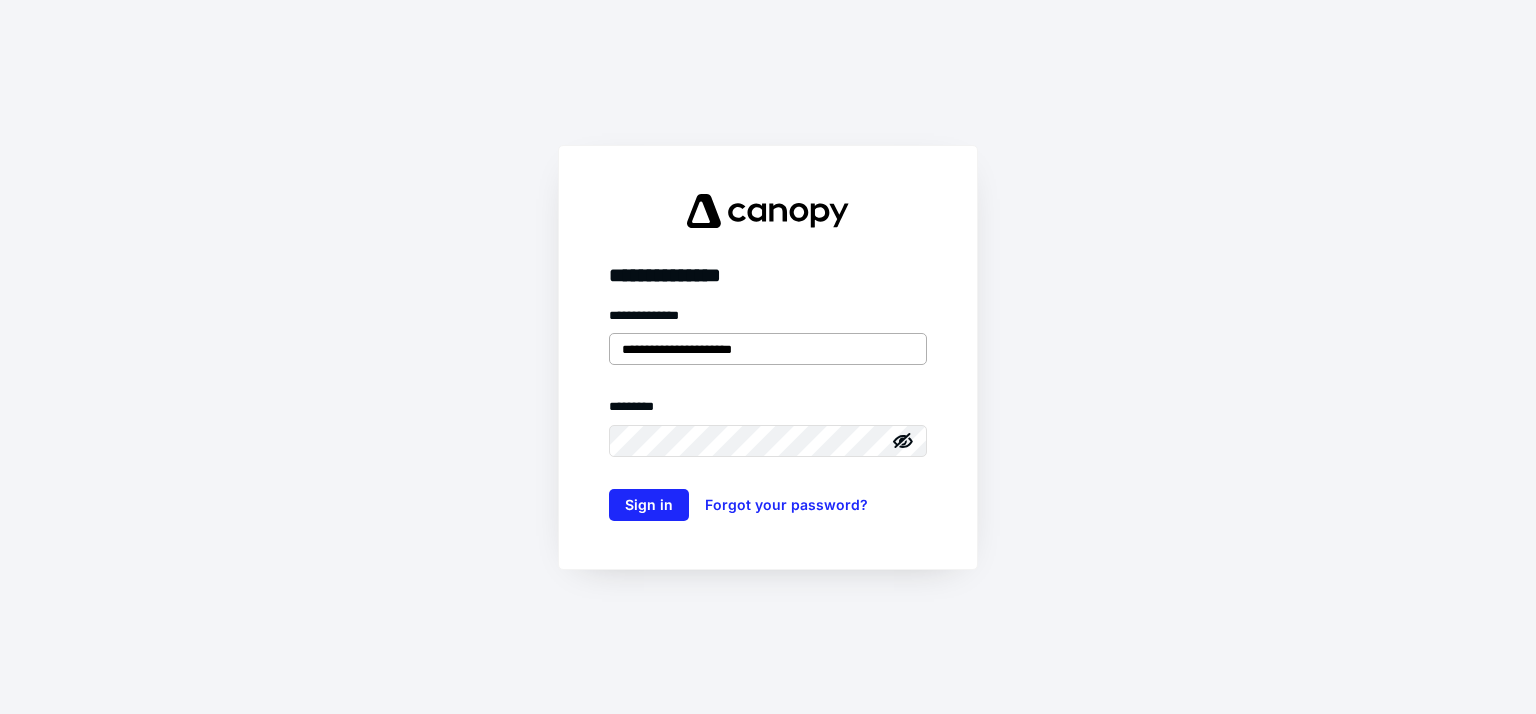 type on "**********" 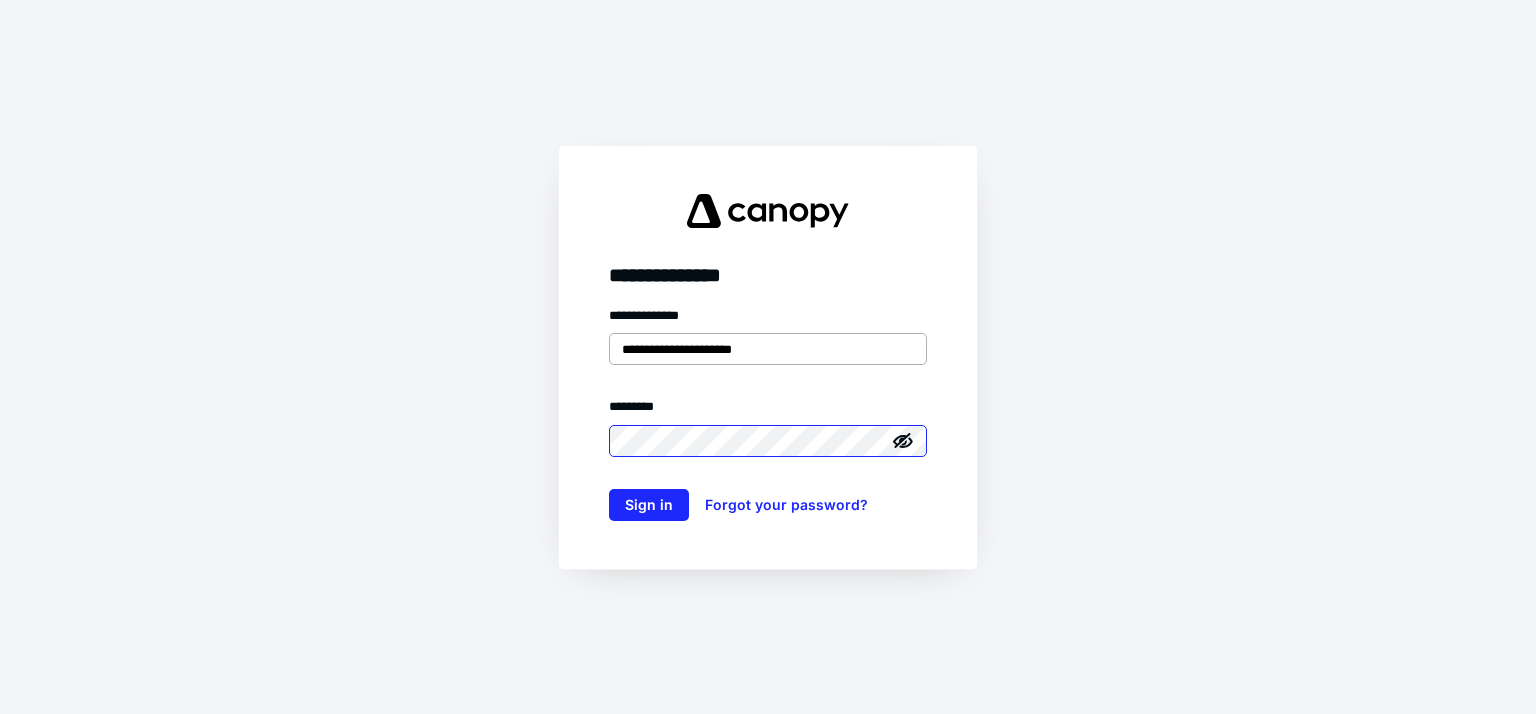 click on "Sign in" at bounding box center [649, 505] 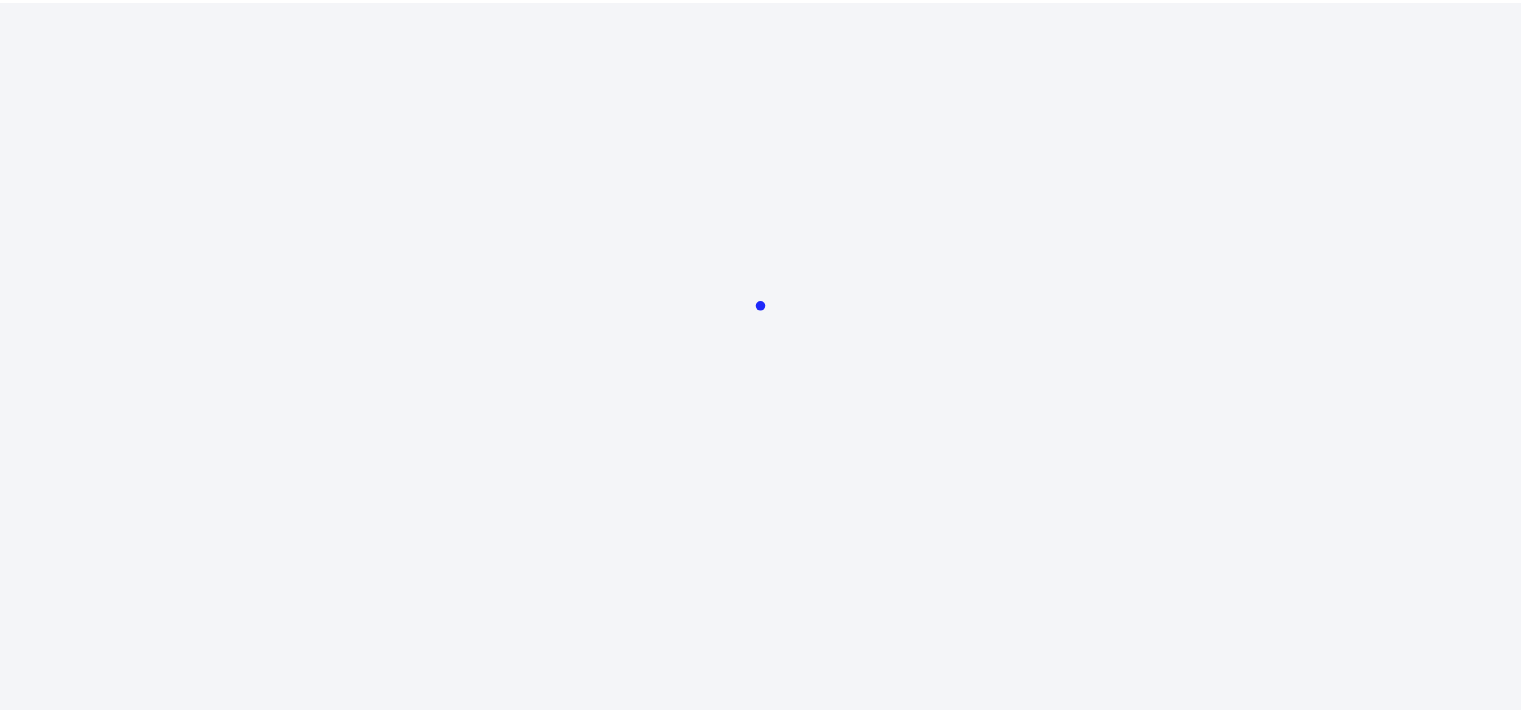 scroll, scrollTop: 0, scrollLeft: 0, axis: both 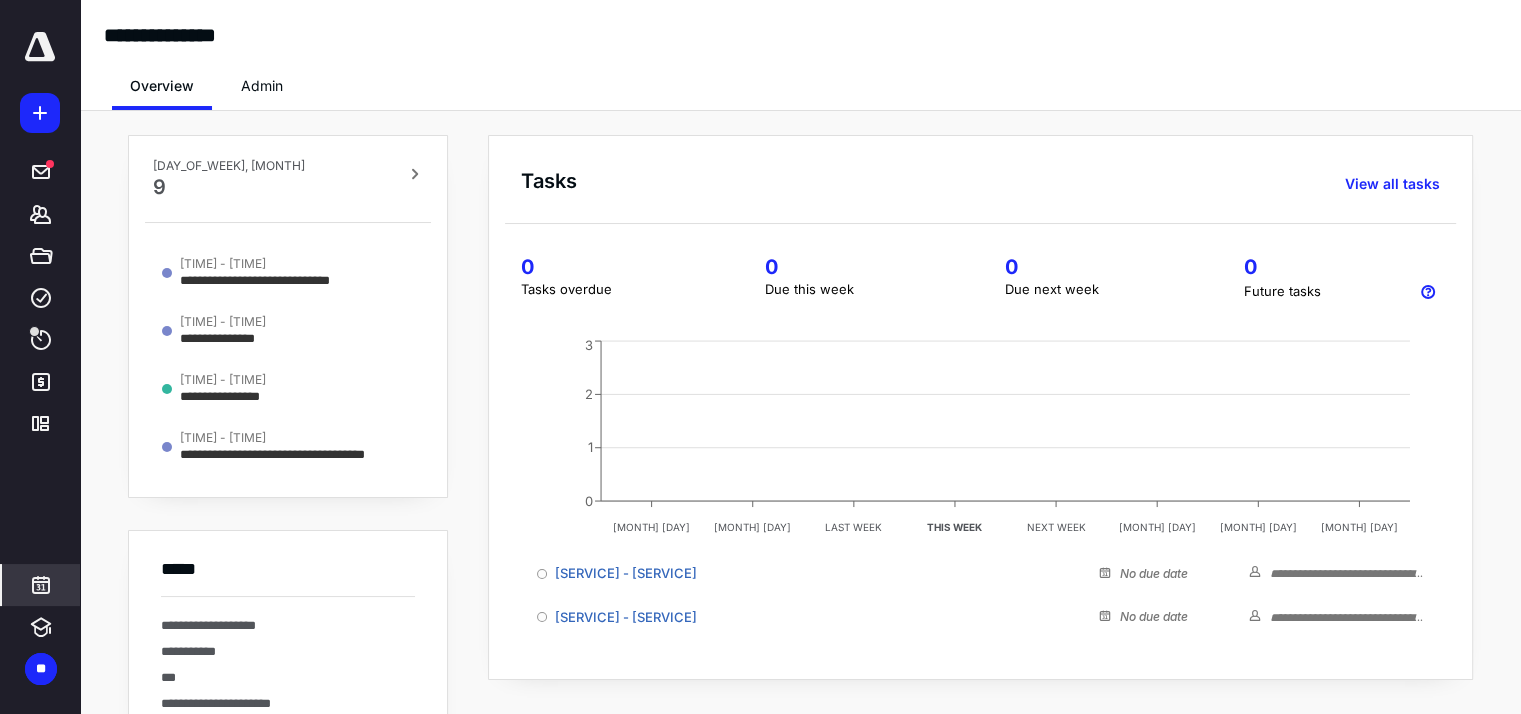 click at bounding box center [41, 585] 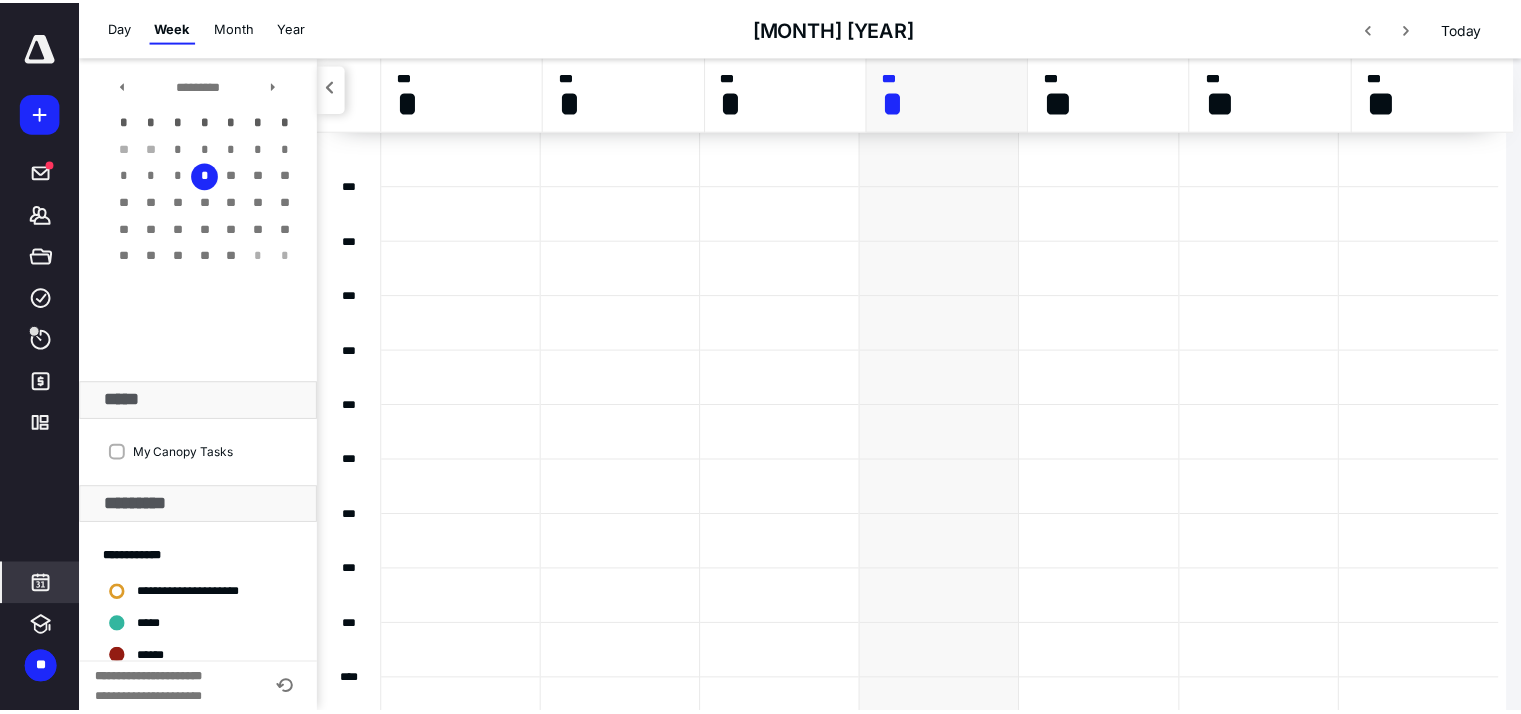 scroll, scrollTop: 384, scrollLeft: 0, axis: vertical 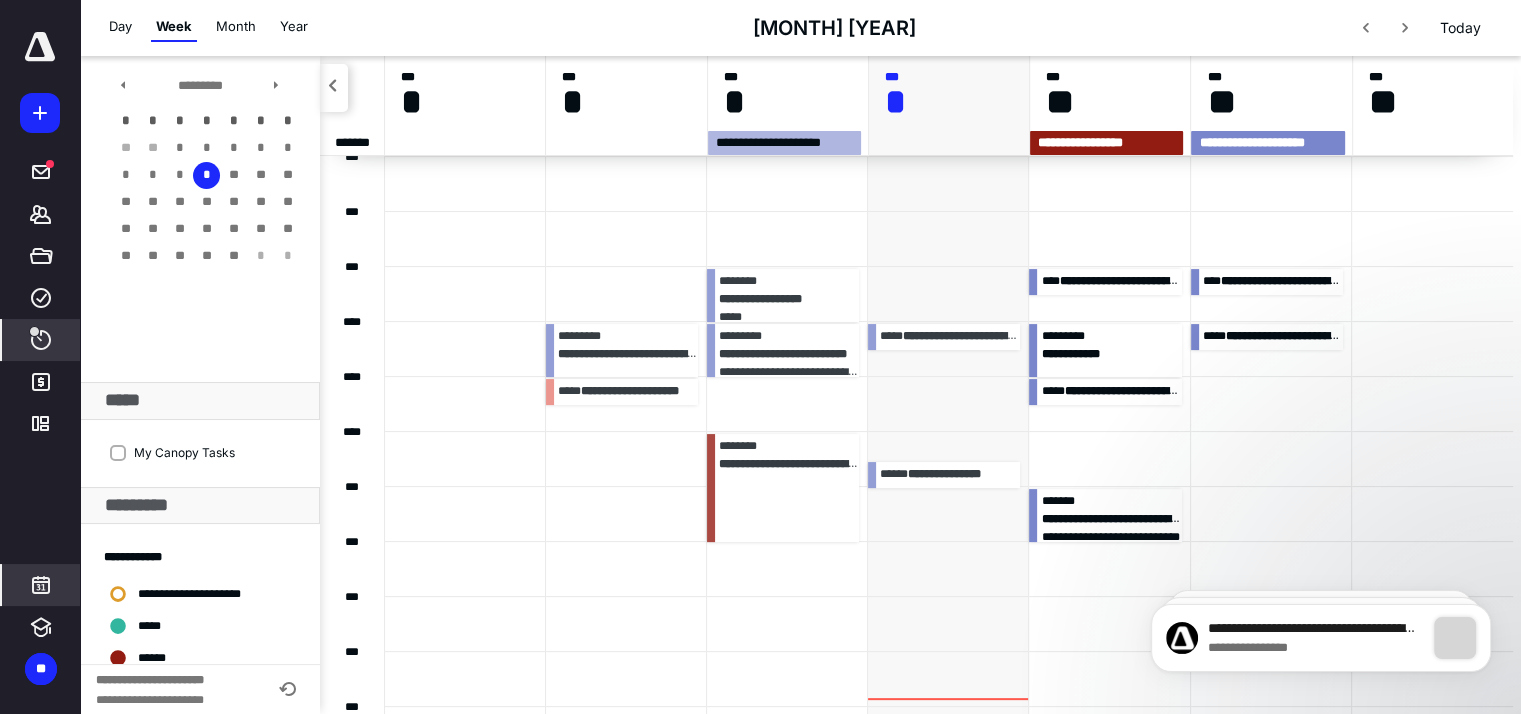 click at bounding box center [34, 331] 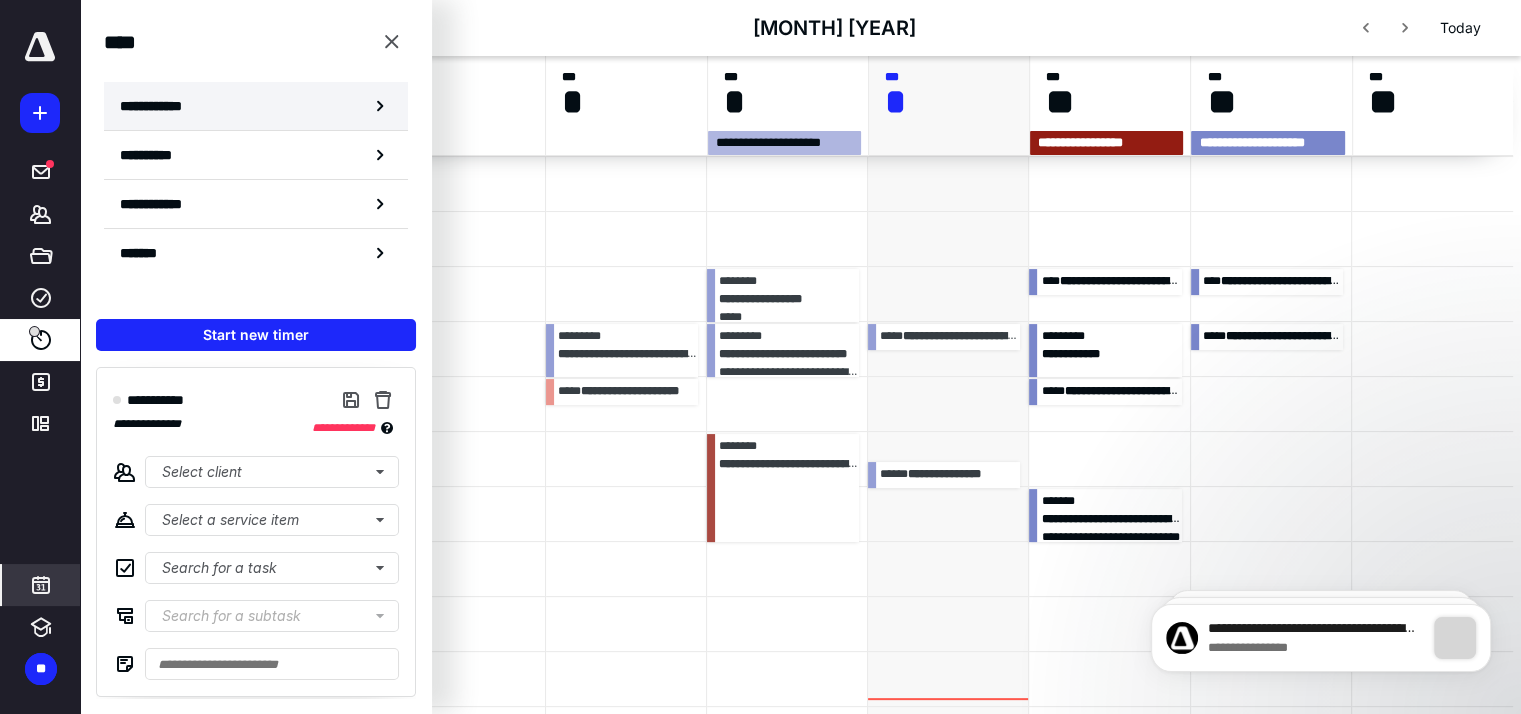 click on "**********" at bounding box center [162, 106] 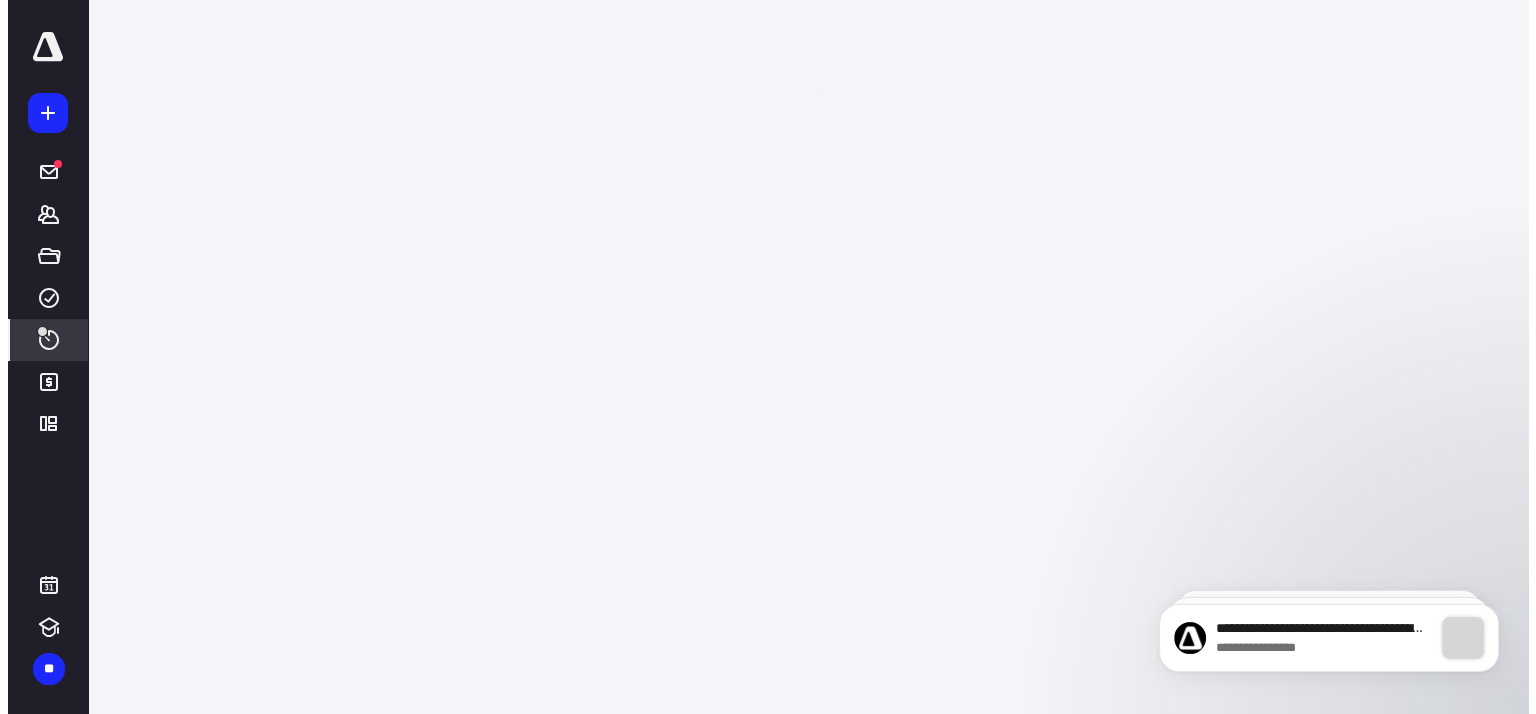 scroll, scrollTop: 0, scrollLeft: 0, axis: both 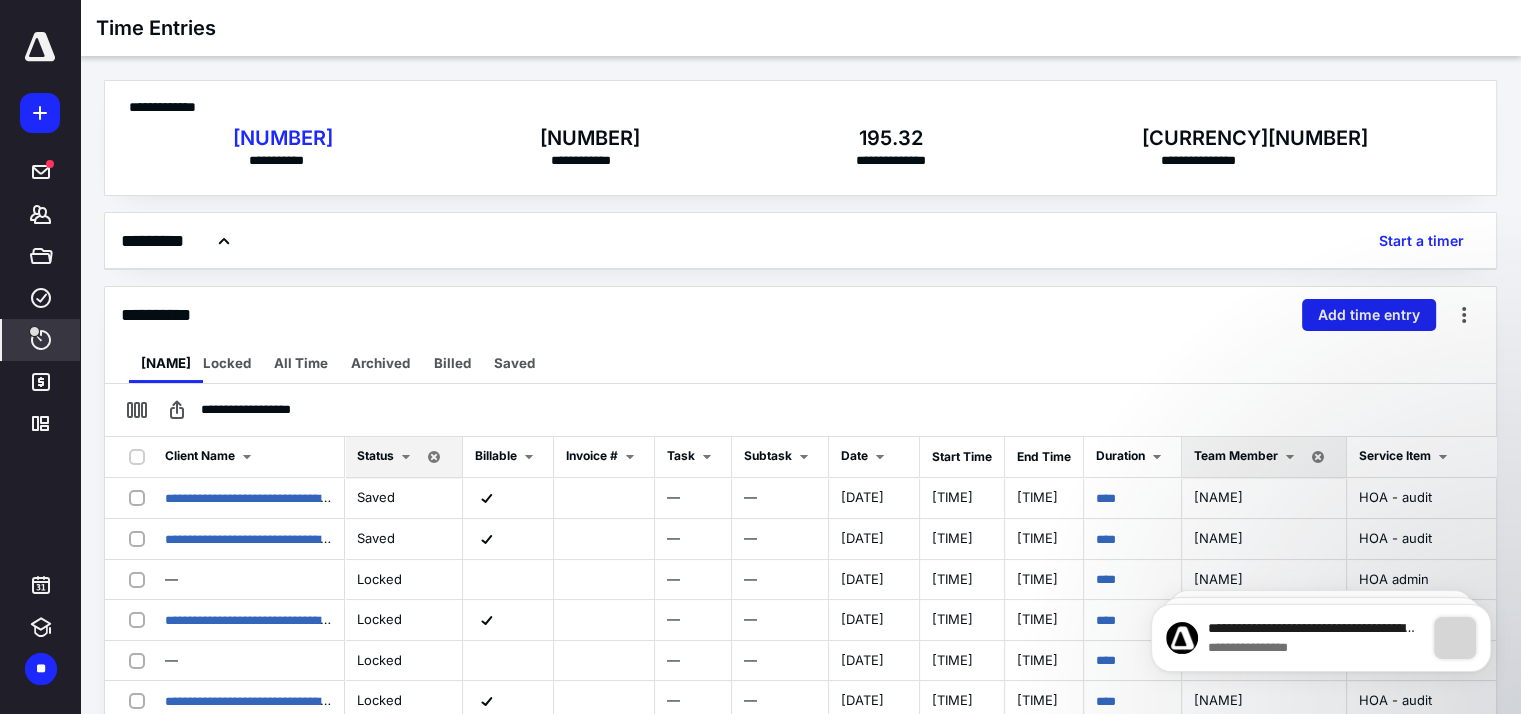 click on "Add time entry" at bounding box center (1369, 315) 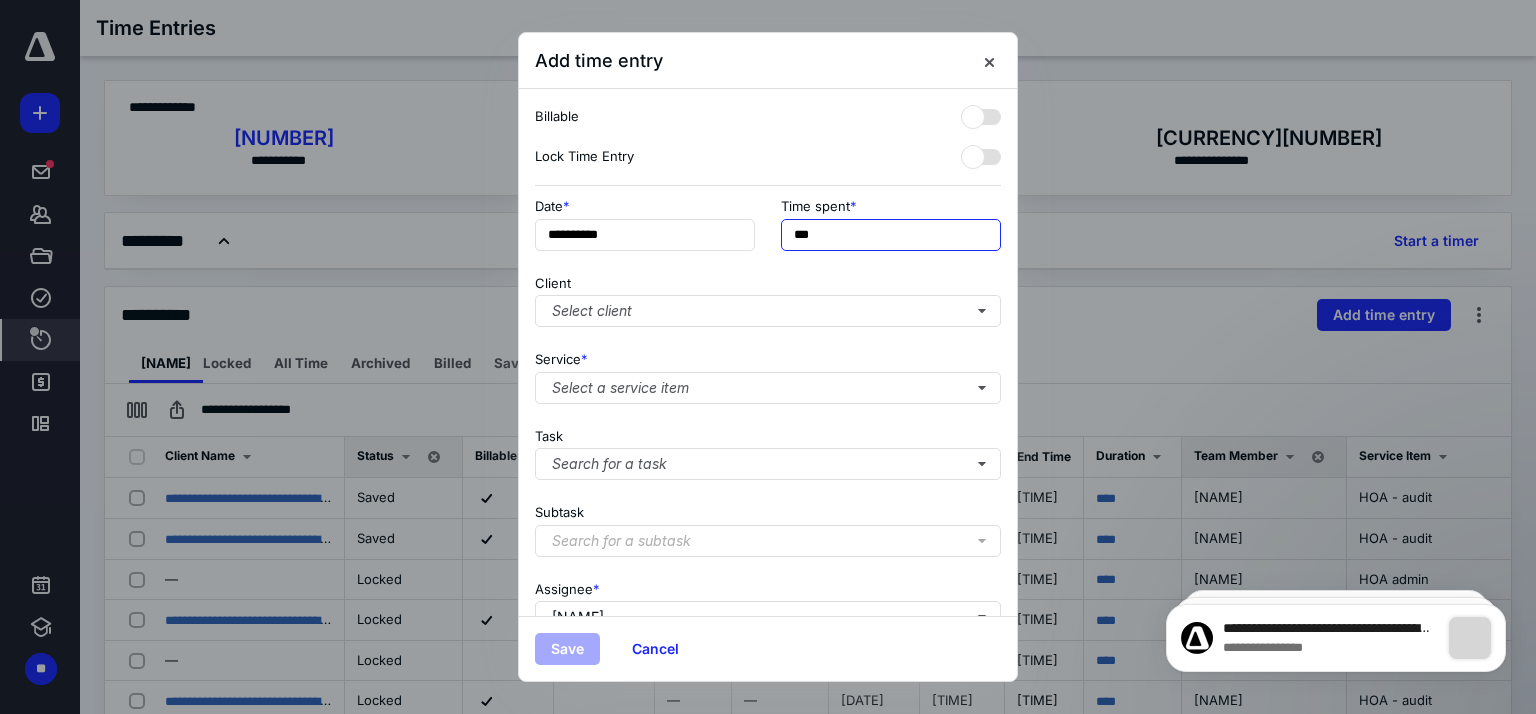click on "***" at bounding box center [891, 235] 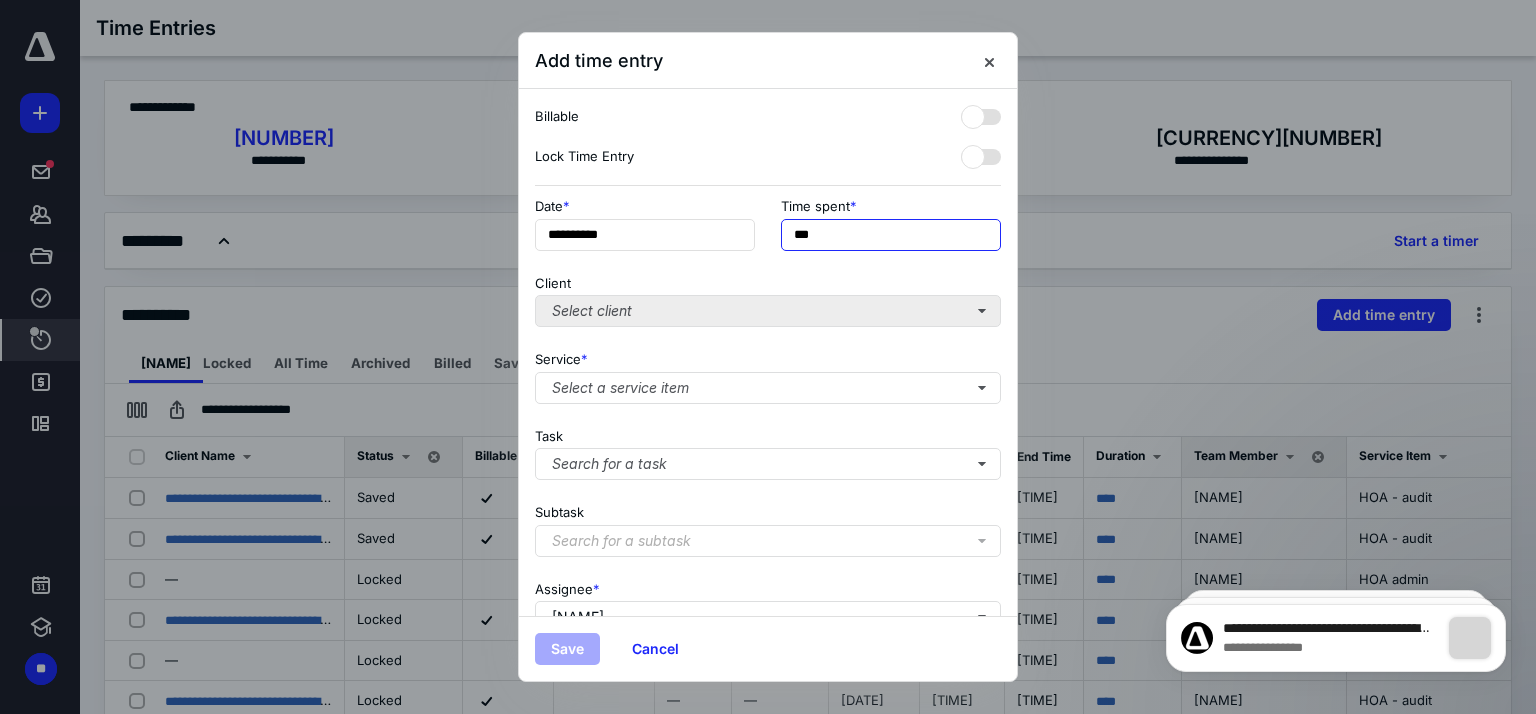 type on "***" 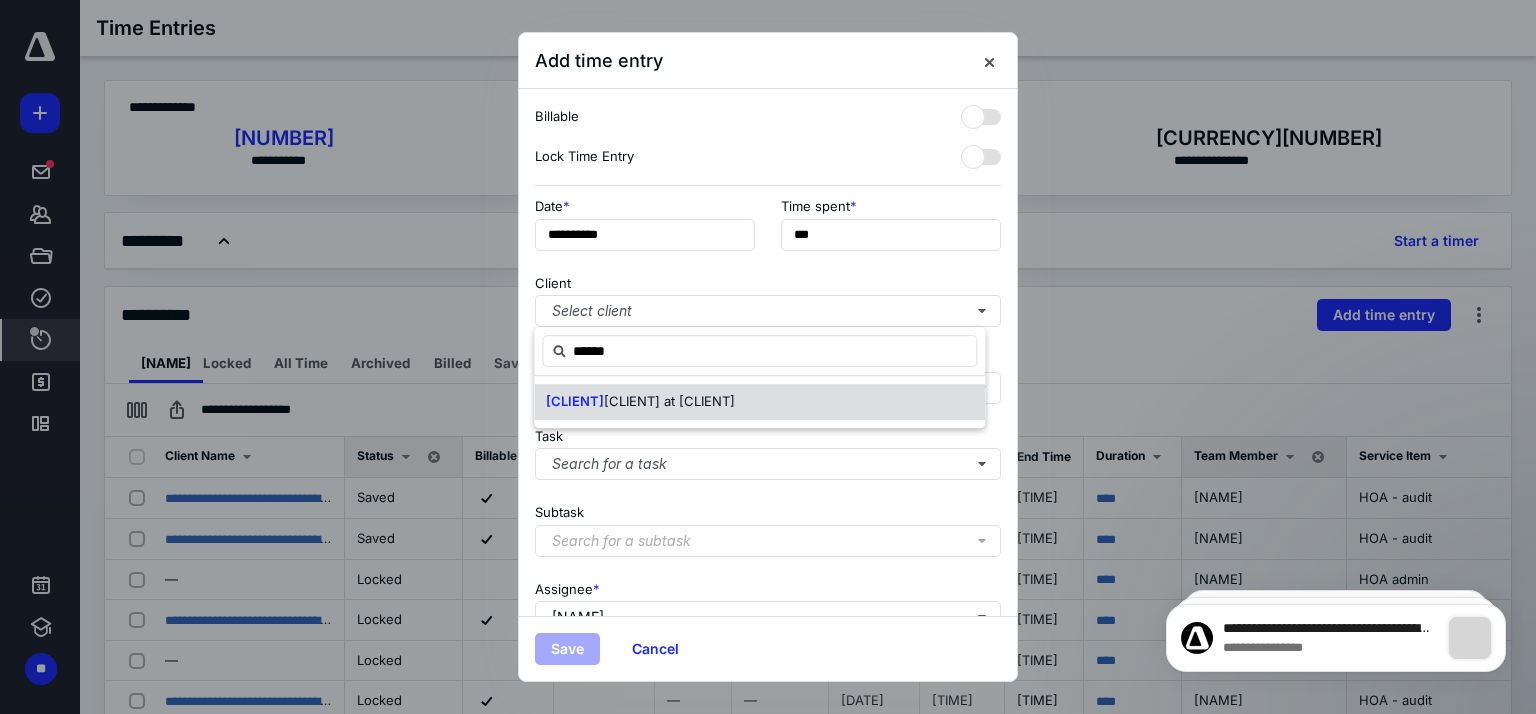click on "[CLIENT] at [CLIENT]" at bounding box center [669, 401] 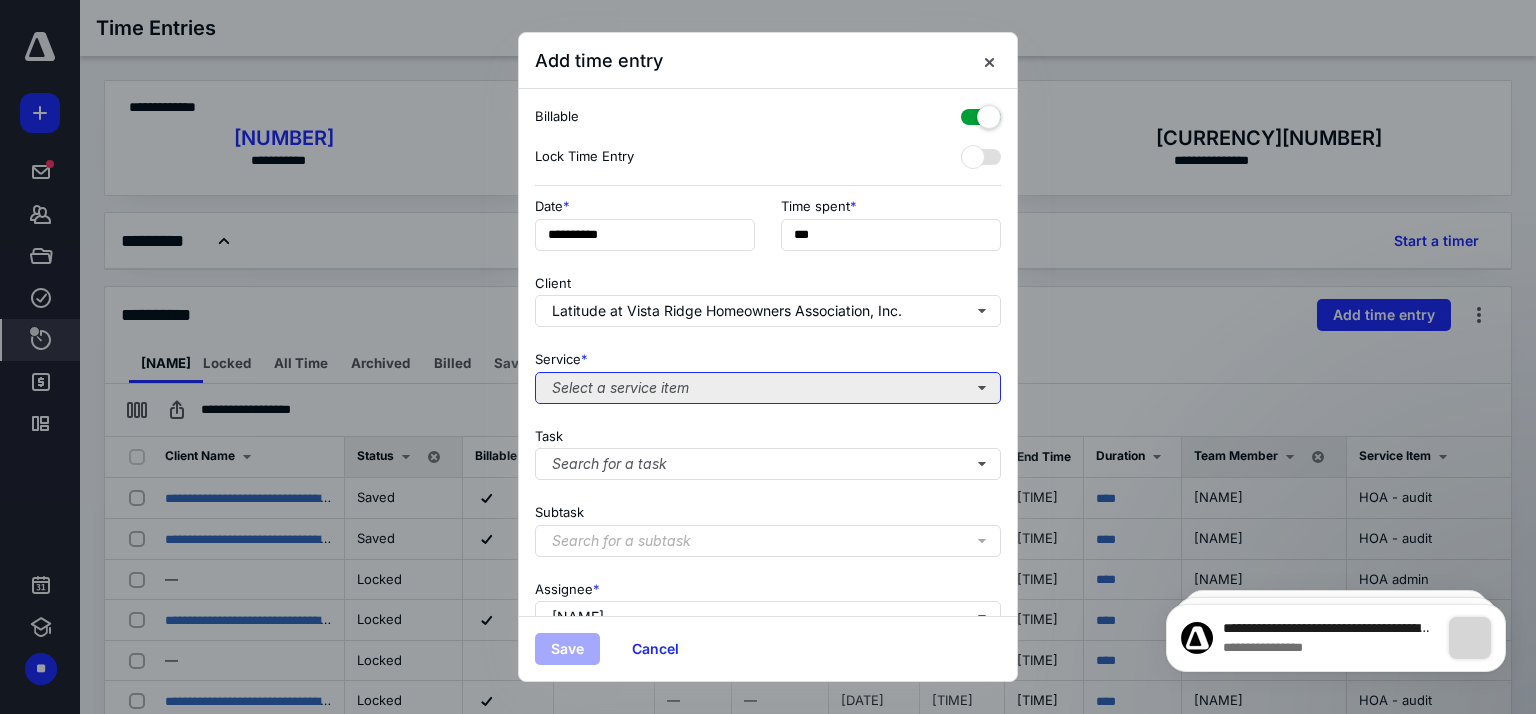 click on "Select a service item" at bounding box center (768, 388) 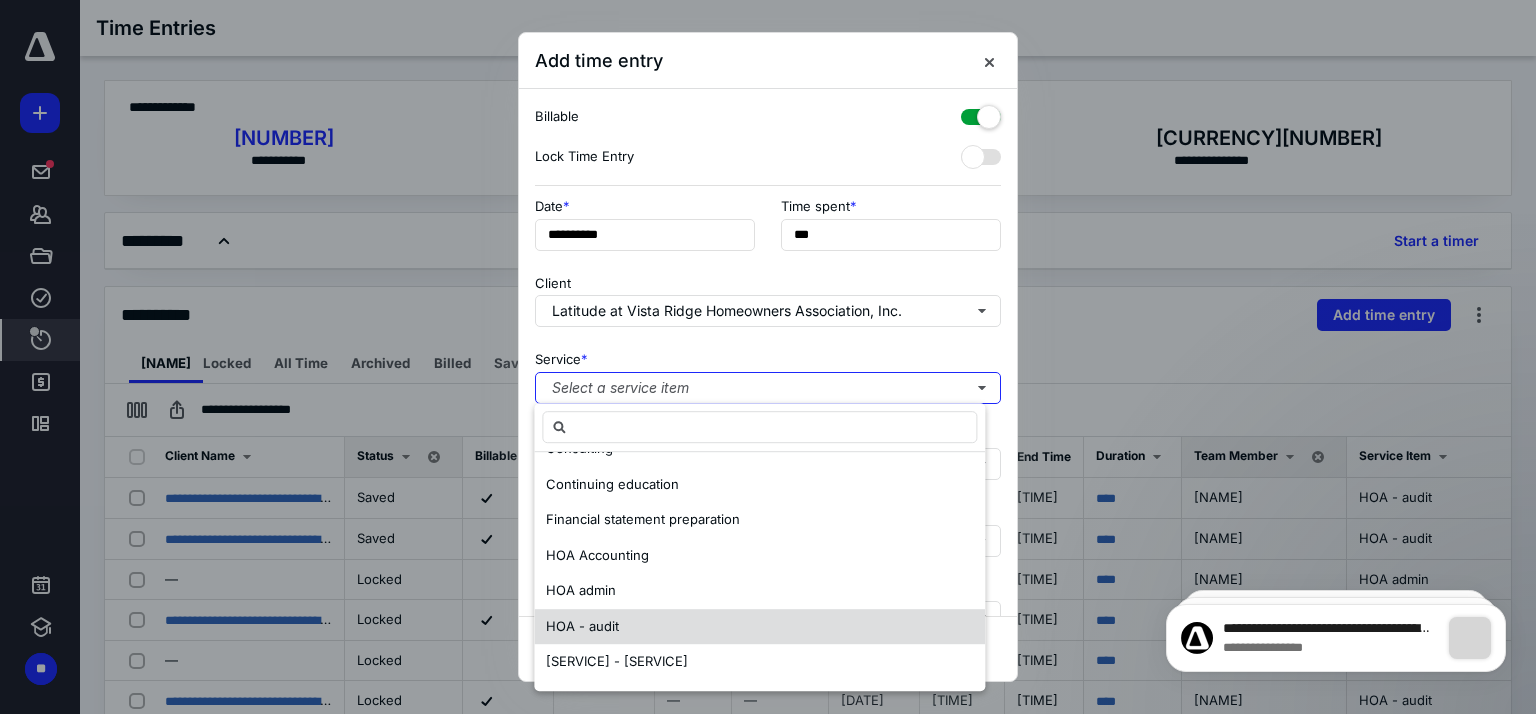 scroll, scrollTop: 0, scrollLeft: 0, axis: both 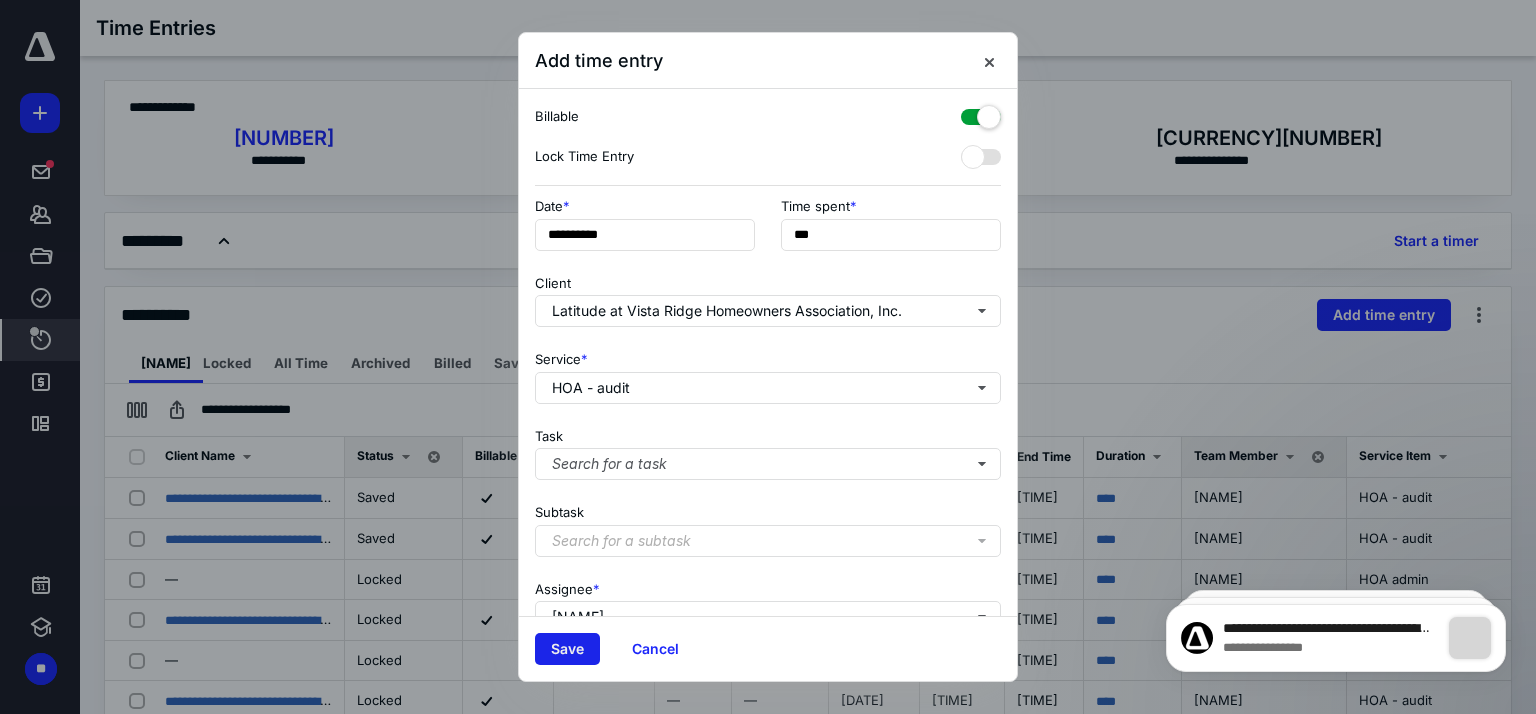 click on "Save" at bounding box center (567, 649) 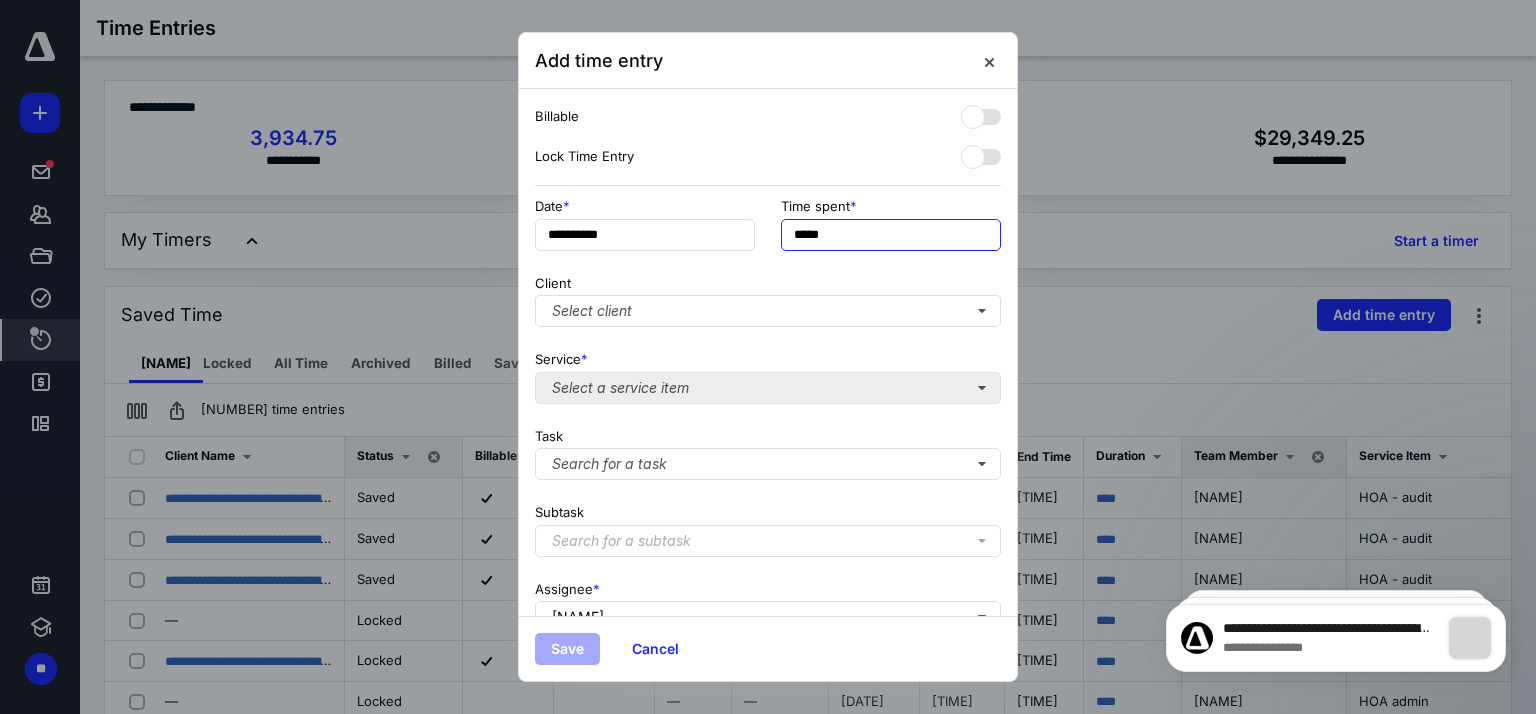 type on "*****" 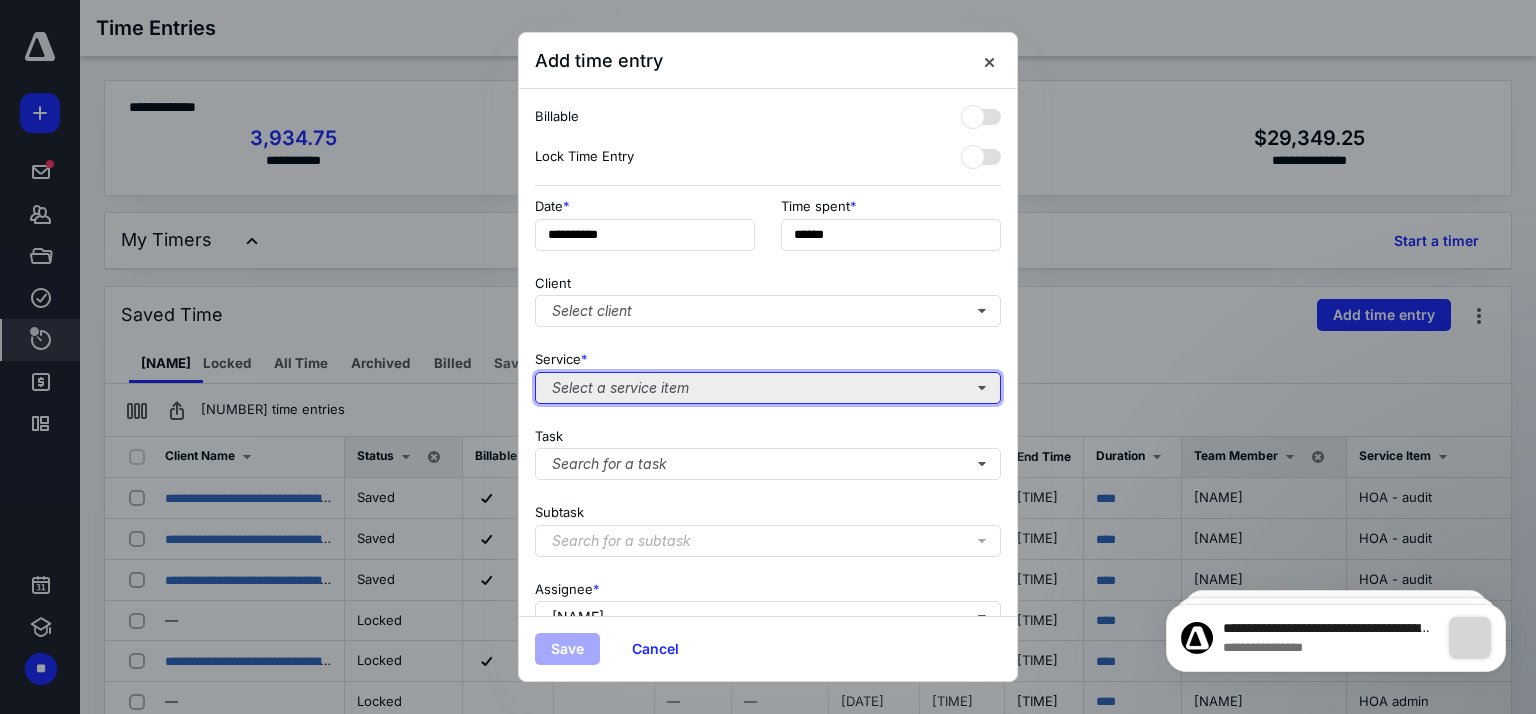 click on "Select a service item" at bounding box center [768, 388] 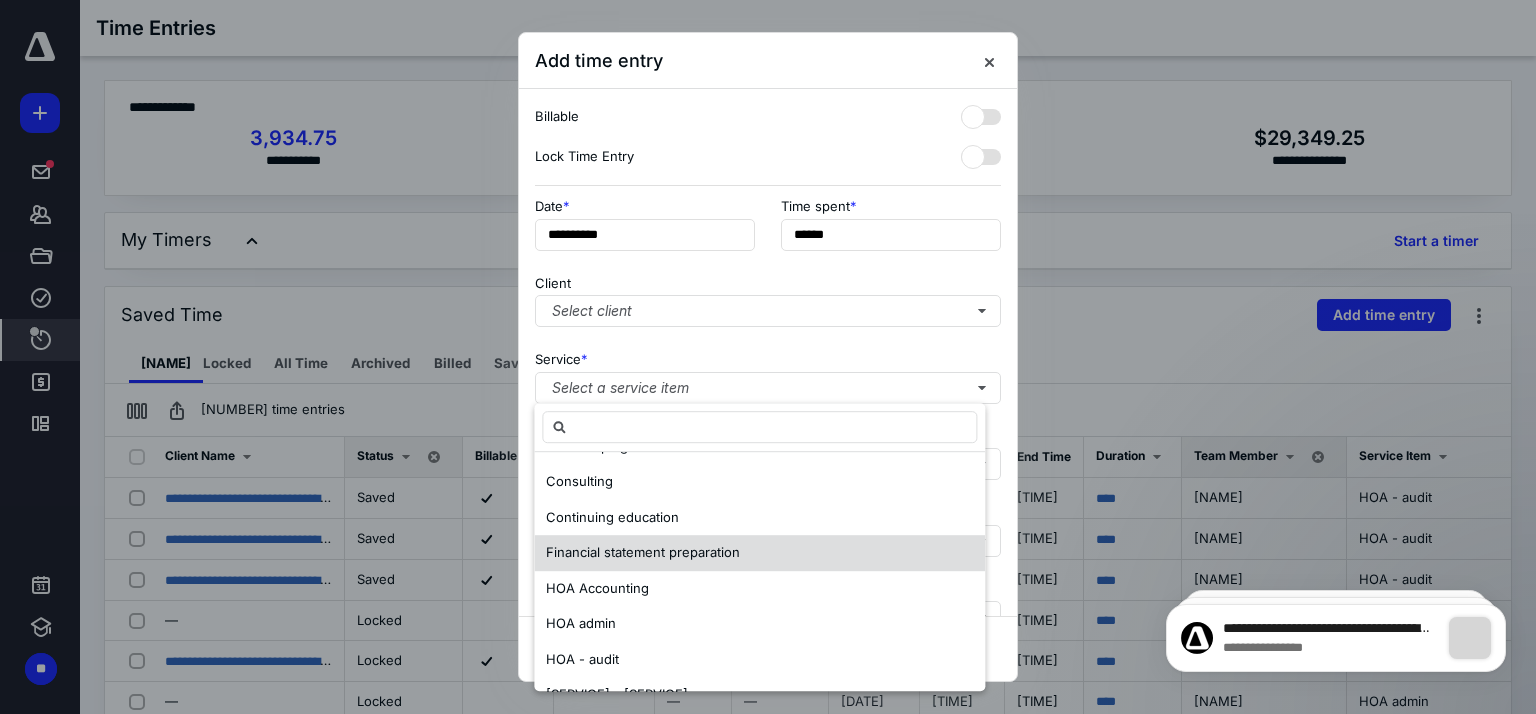 scroll, scrollTop: 100, scrollLeft: 0, axis: vertical 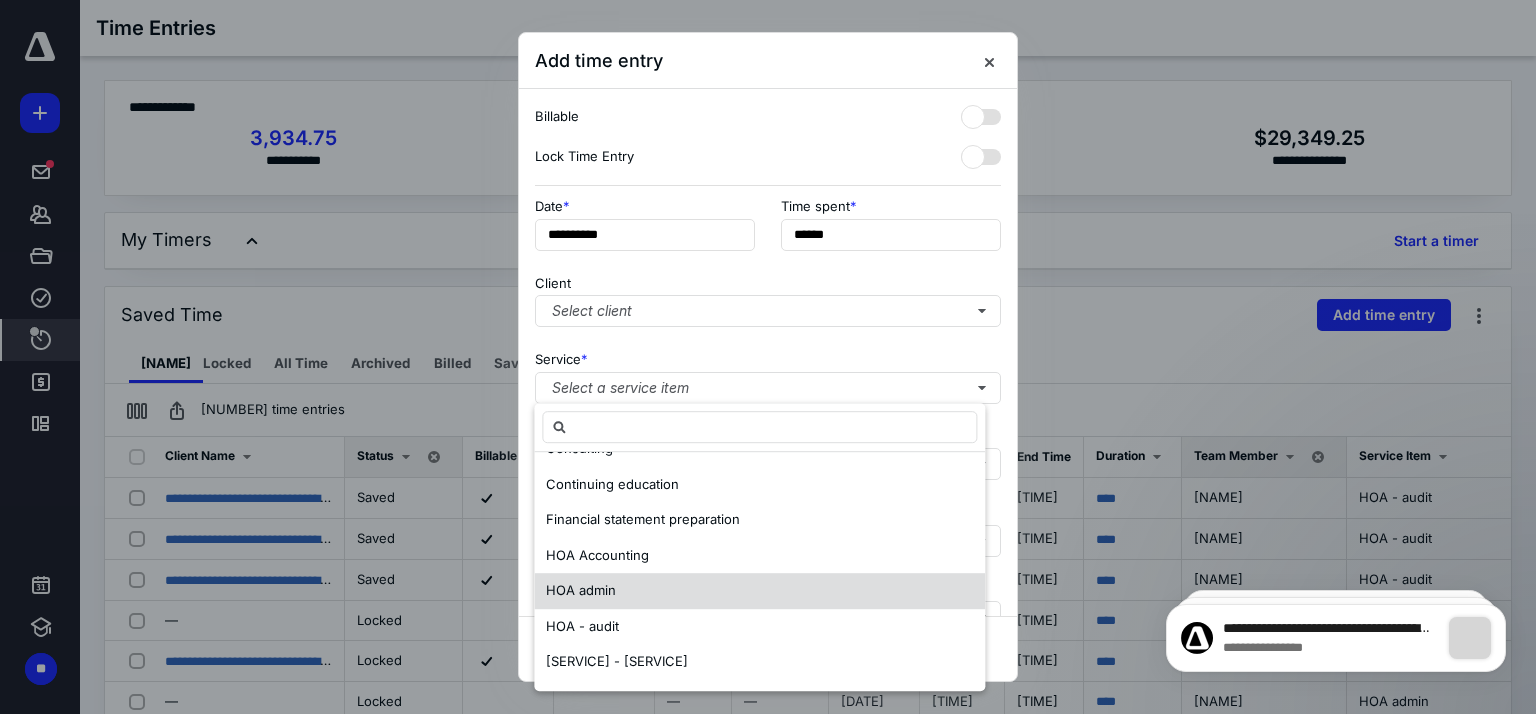 click on "HOA admin" at bounding box center [565, 377] 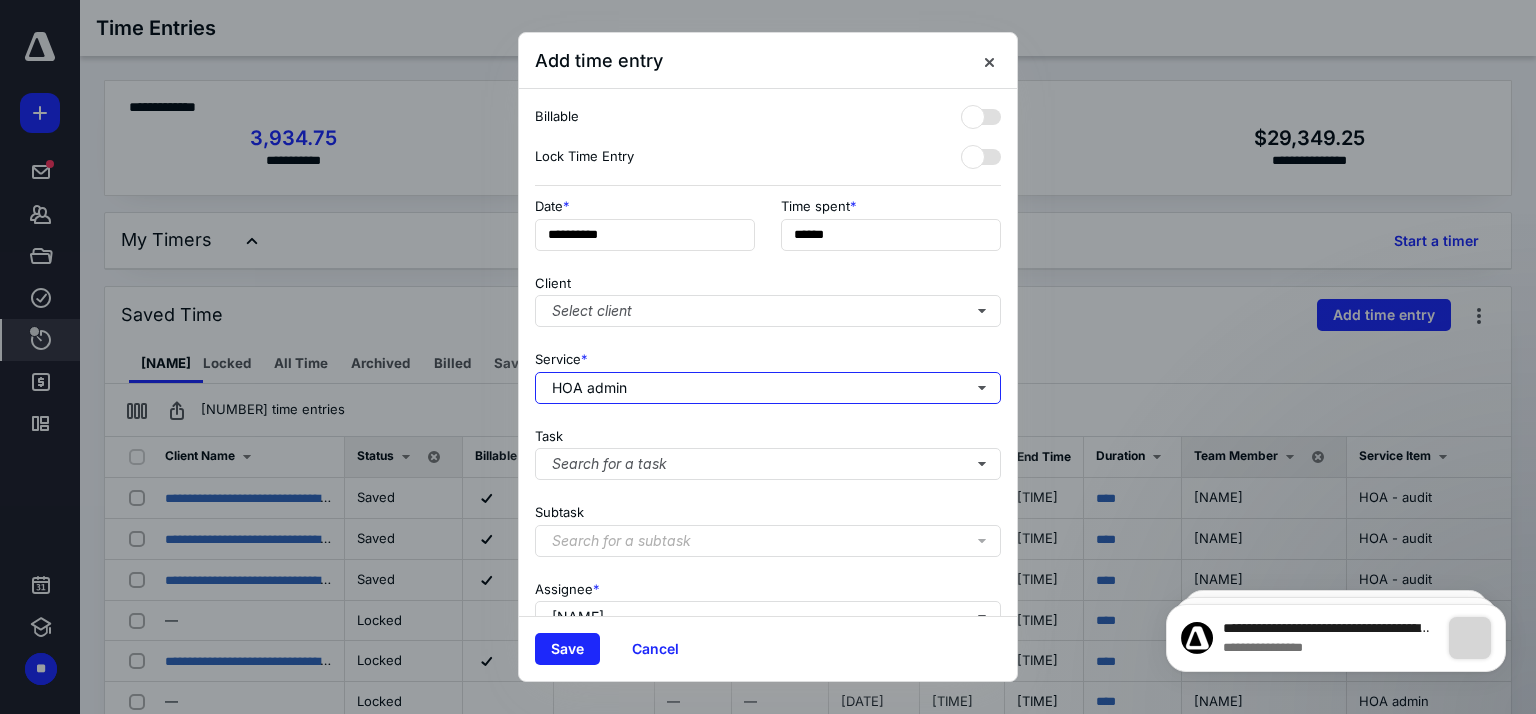 scroll, scrollTop: 0, scrollLeft: 0, axis: both 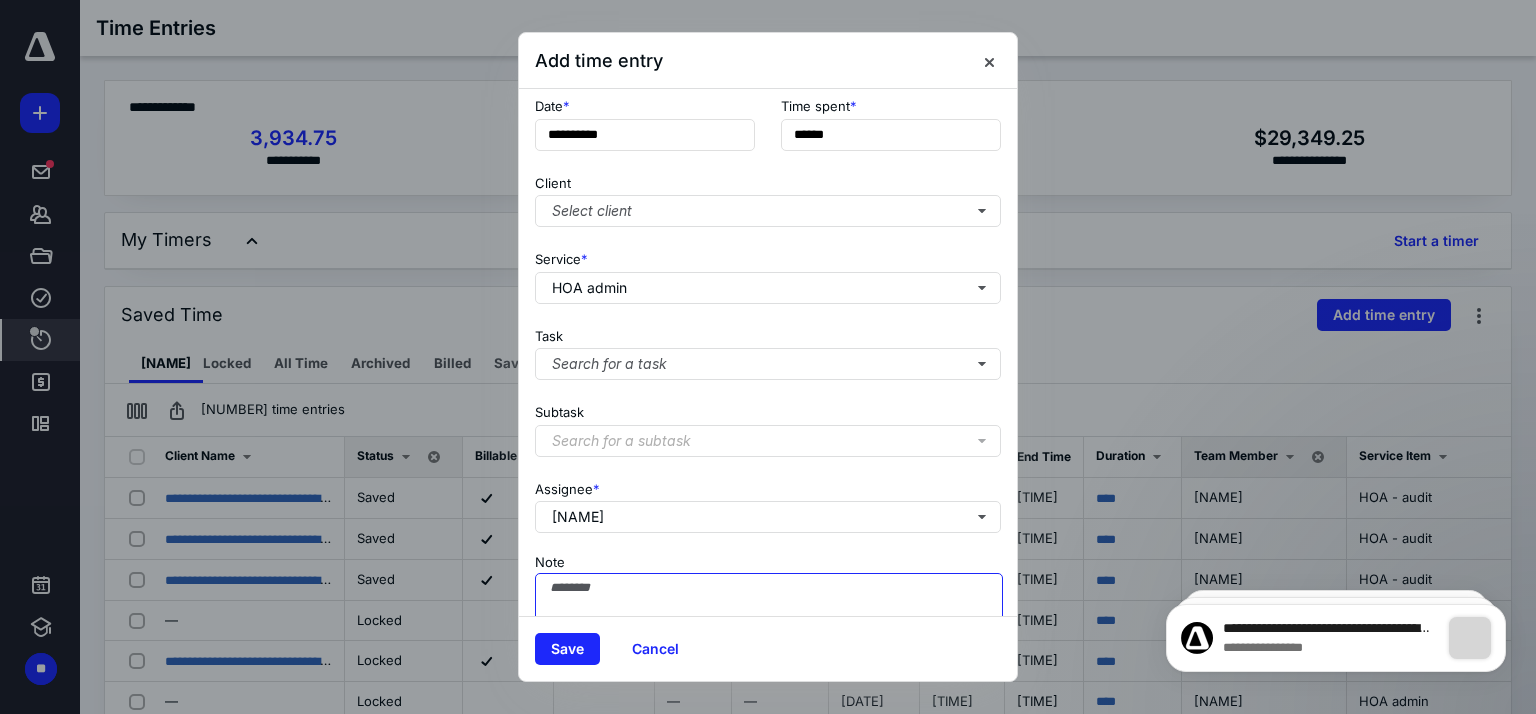 click on "Note" at bounding box center [769, 623] 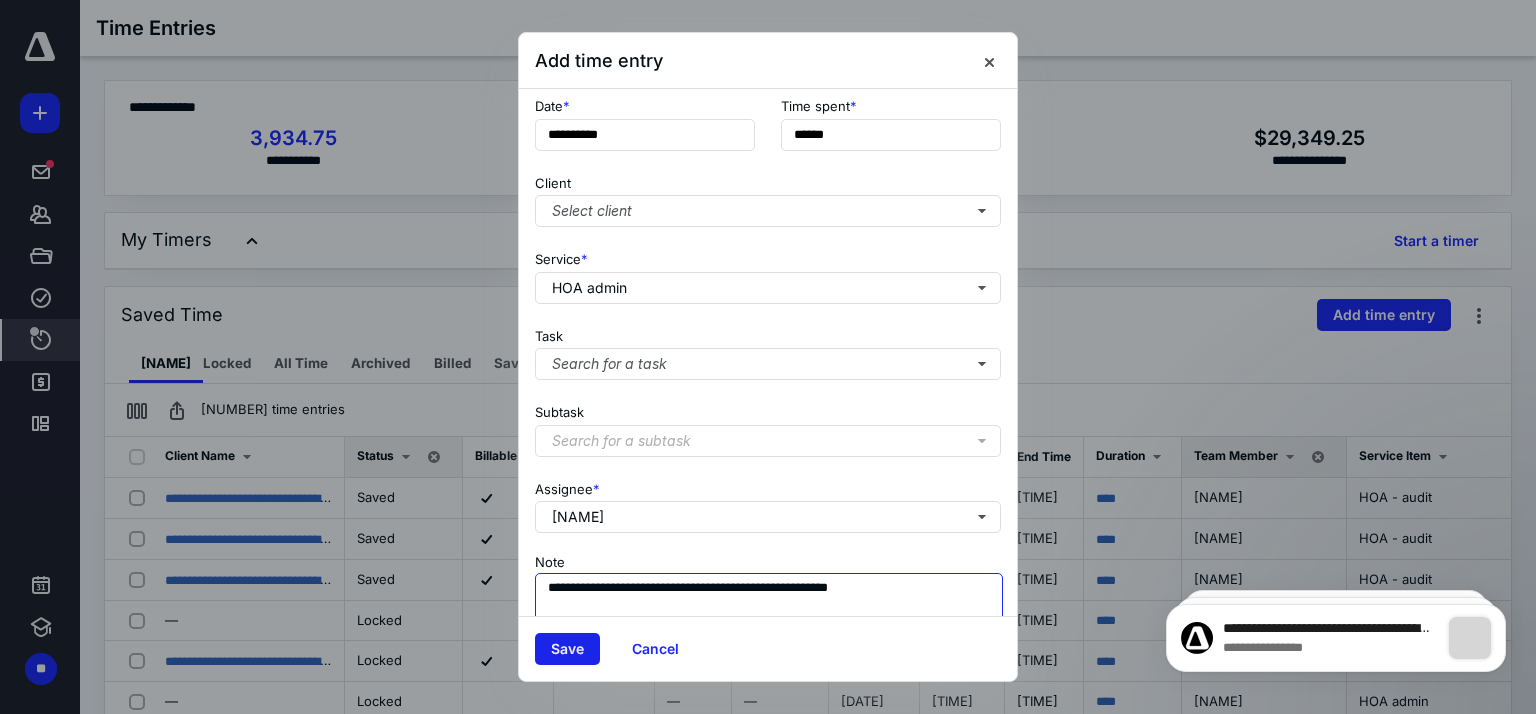 type on "**********" 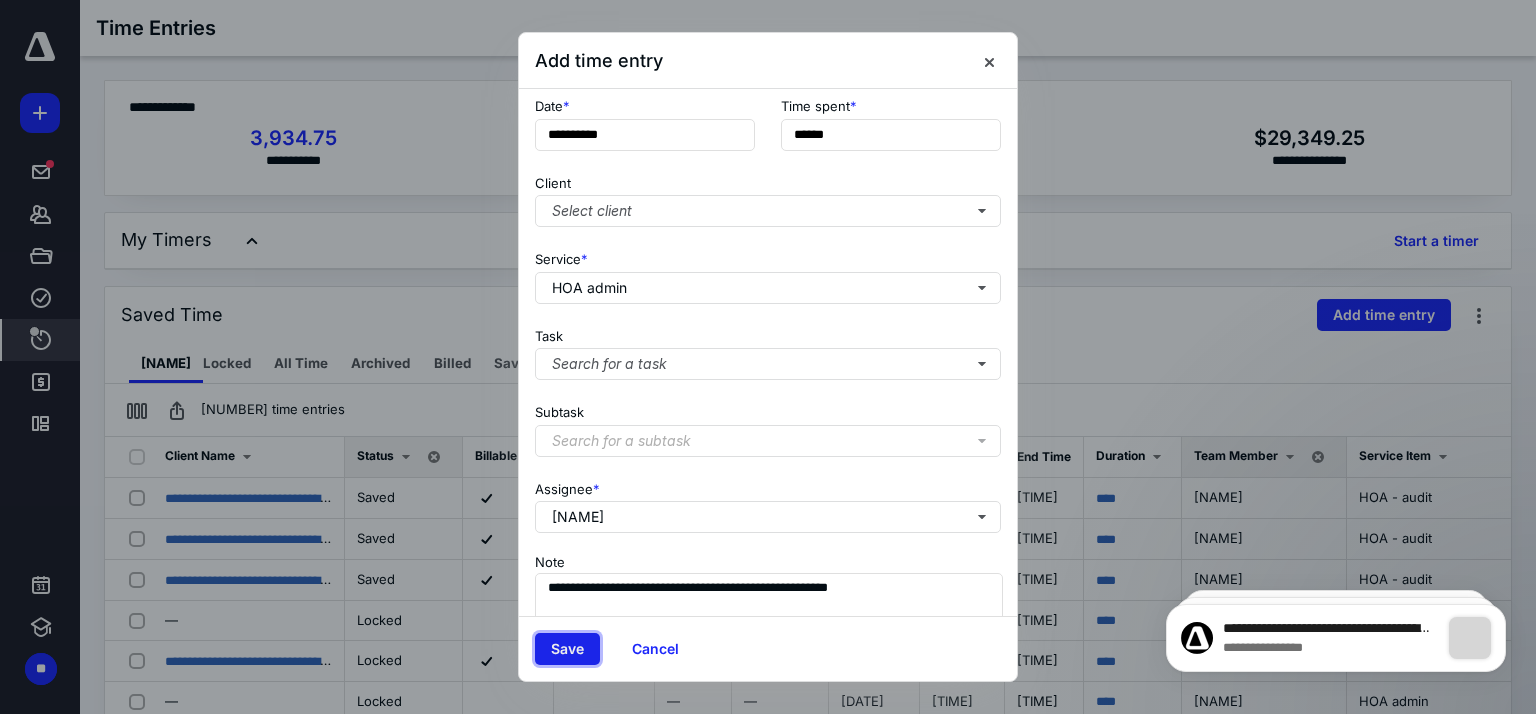 click on "Save" at bounding box center [567, 649] 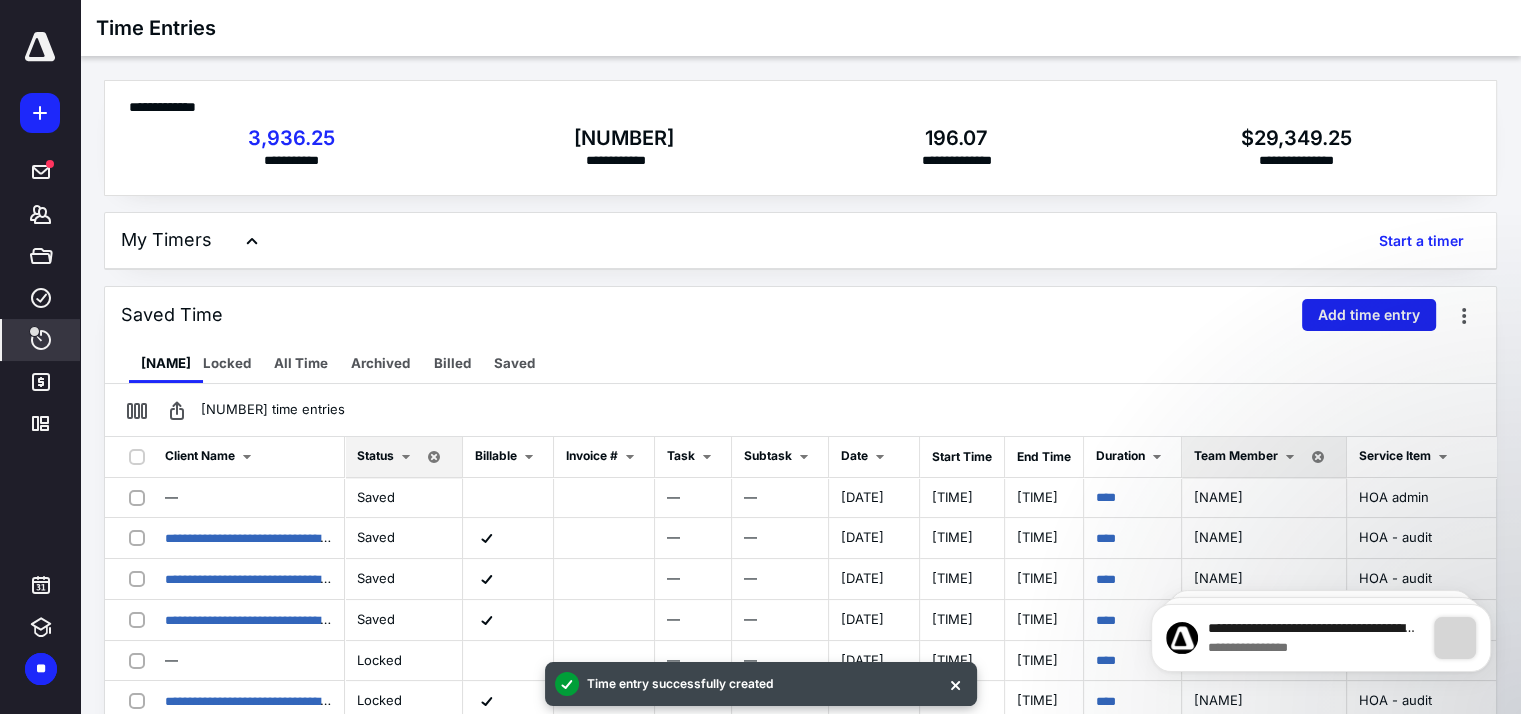 click on "Add time entry" at bounding box center (1369, 315) 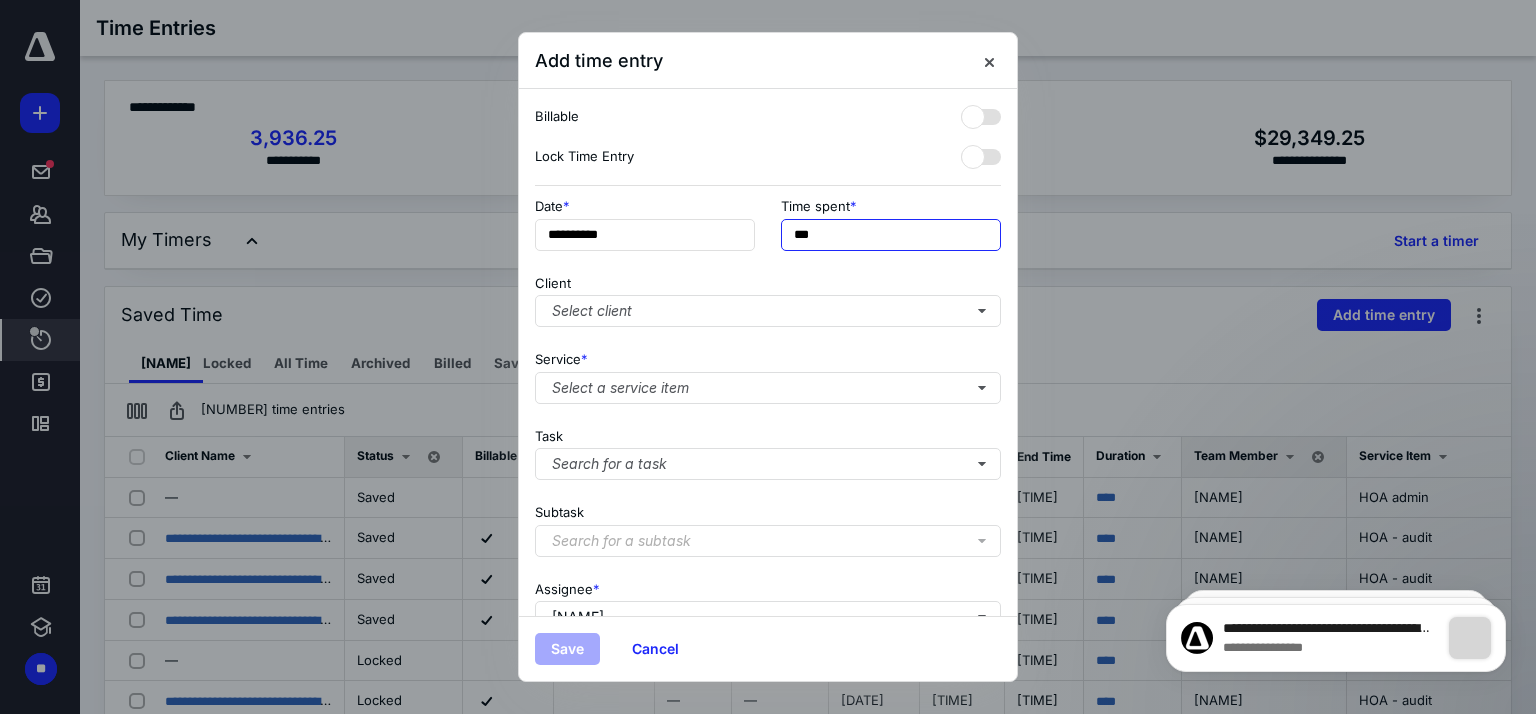 click on "***" at bounding box center (891, 235) 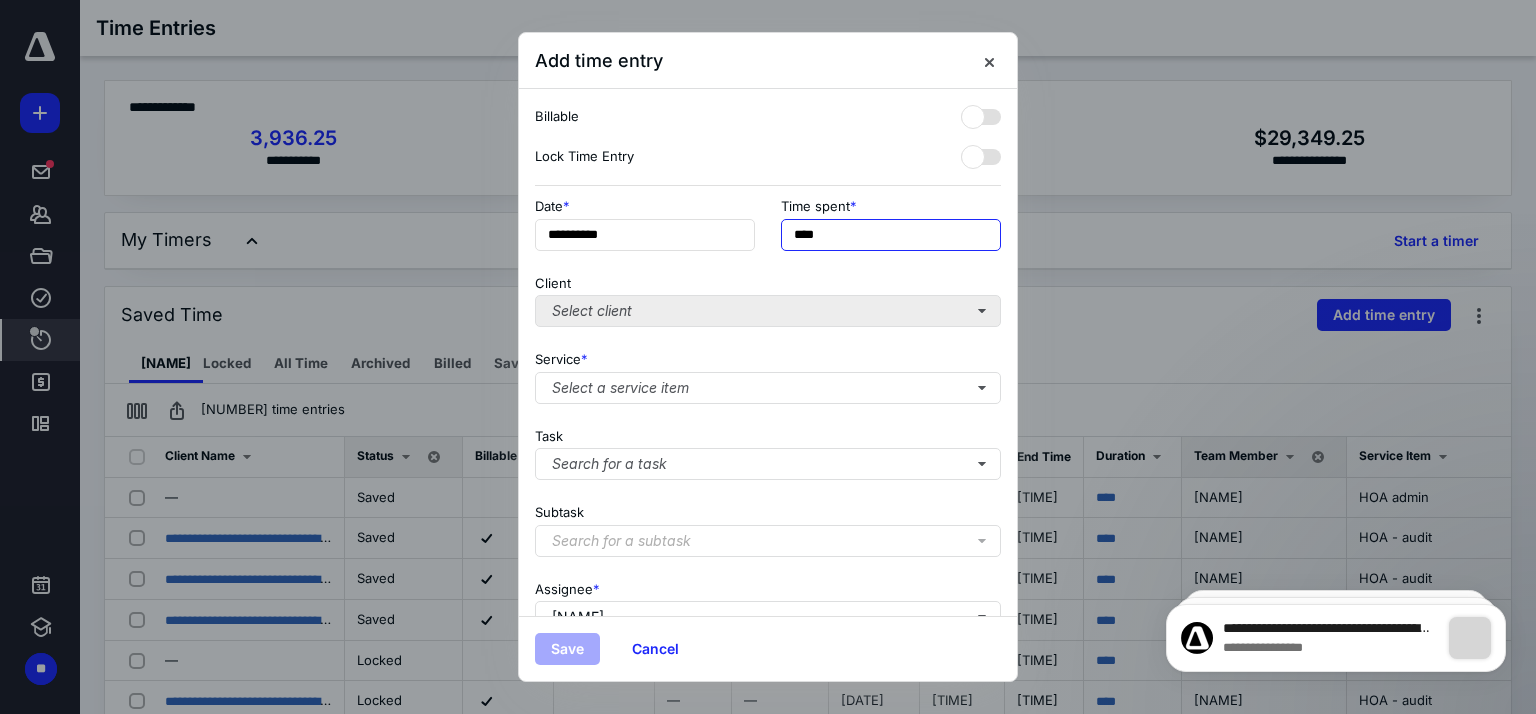 type on "****" 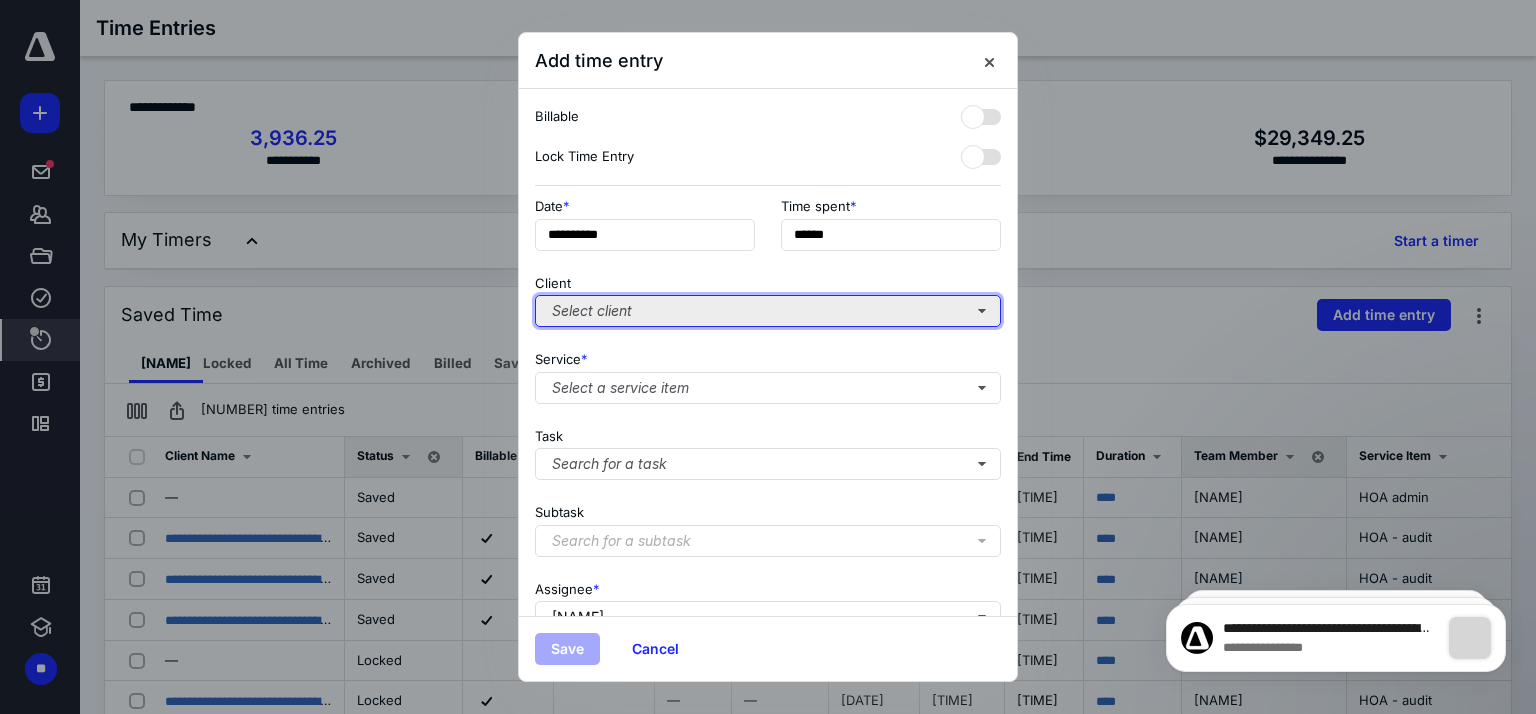 click on "Select client" at bounding box center (768, 311) 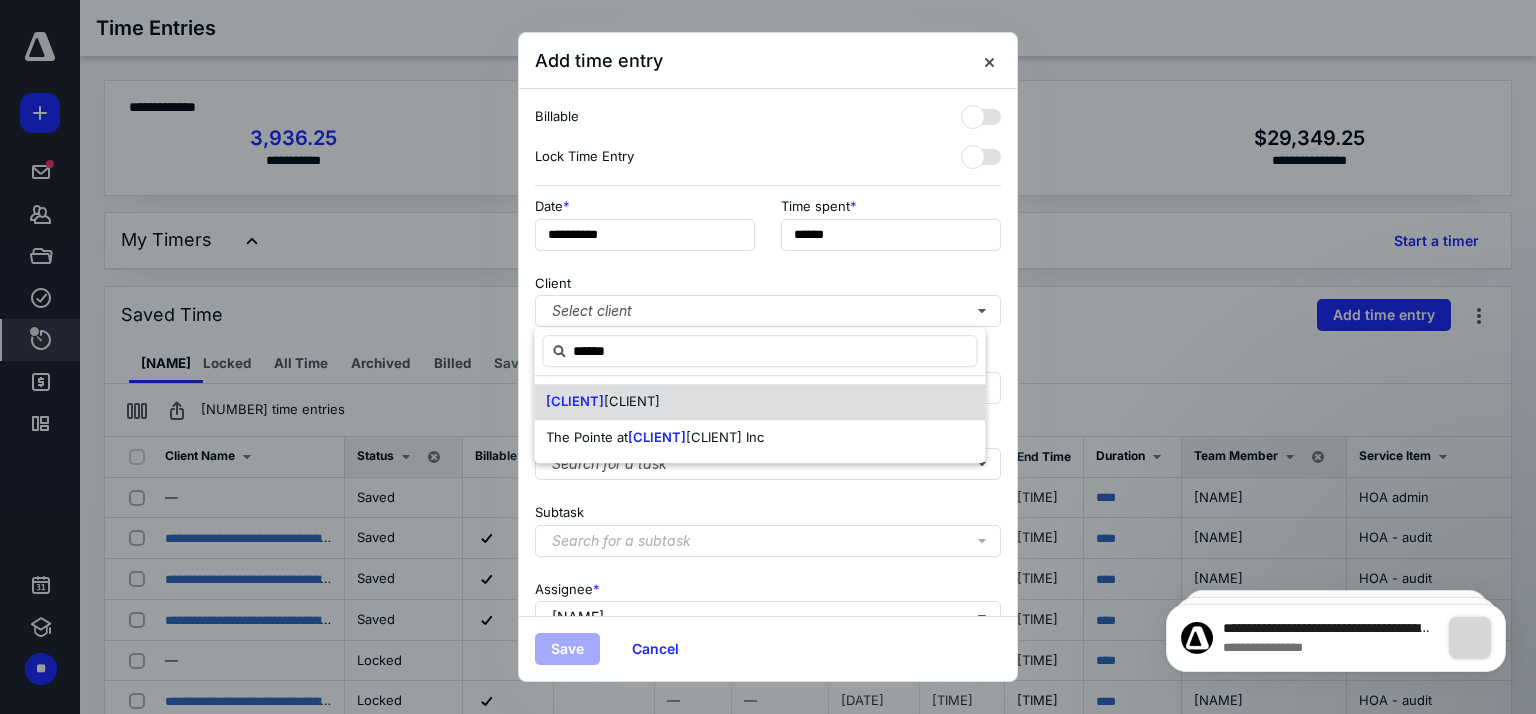 click on "[CLIENT]" at bounding box center (632, 401) 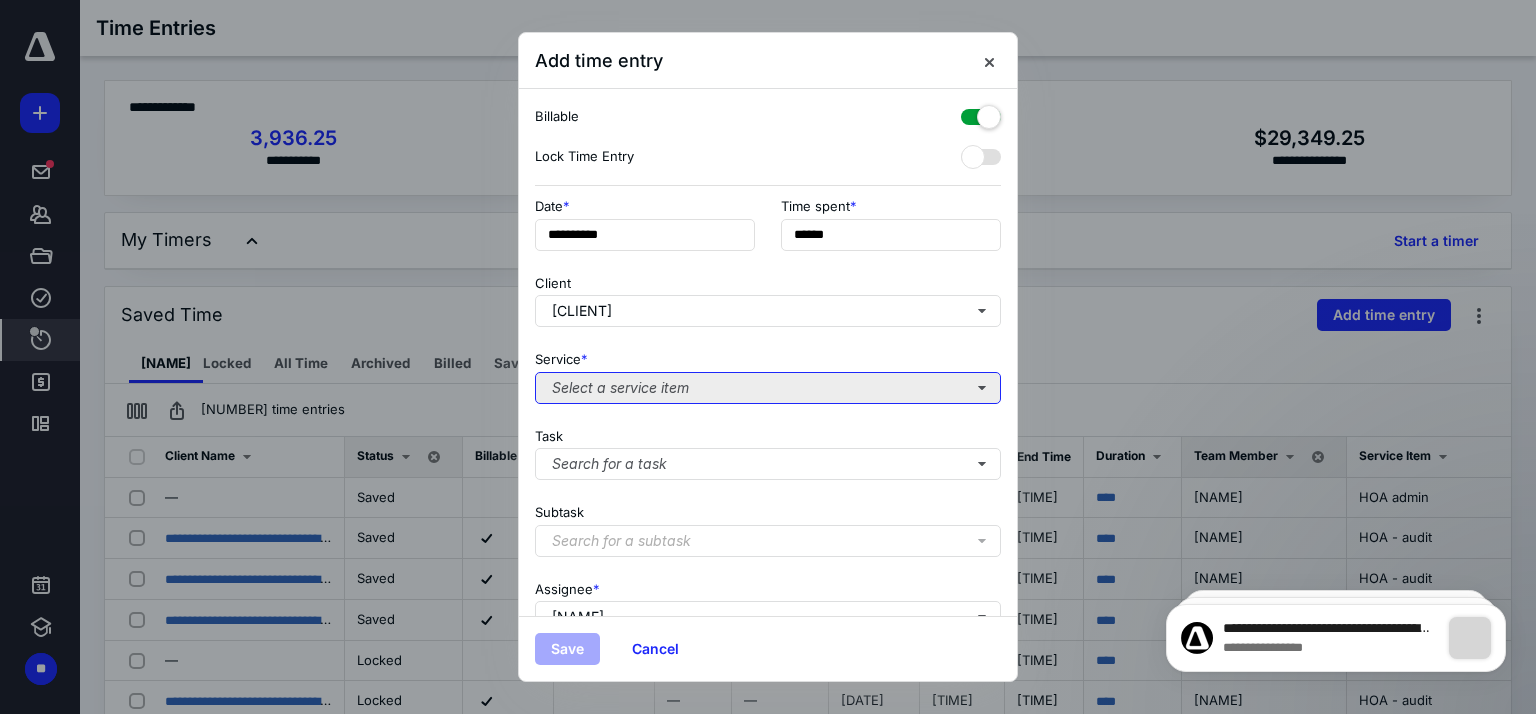click on "Select a service item" at bounding box center (768, 388) 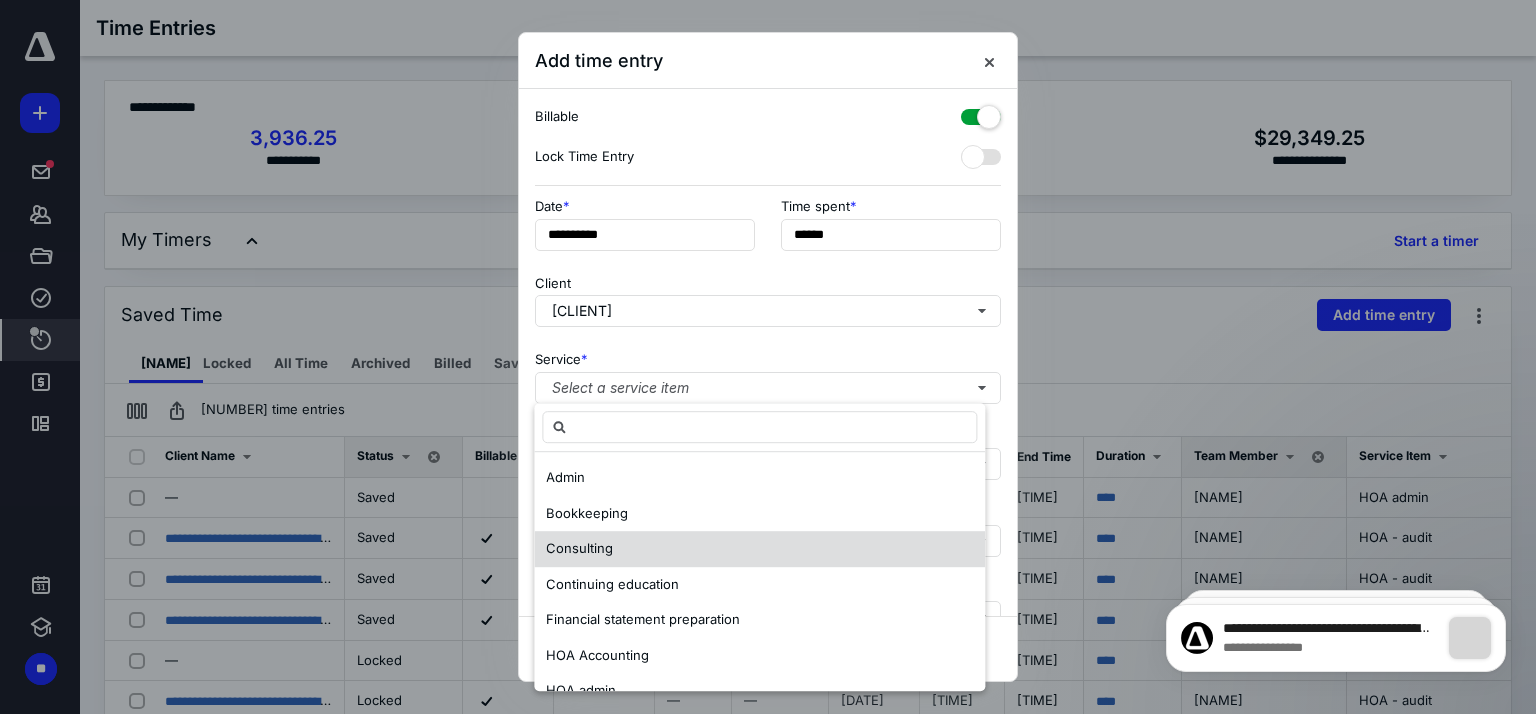 scroll, scrollTop: 100, scrollLeft: 0, axis: vertical 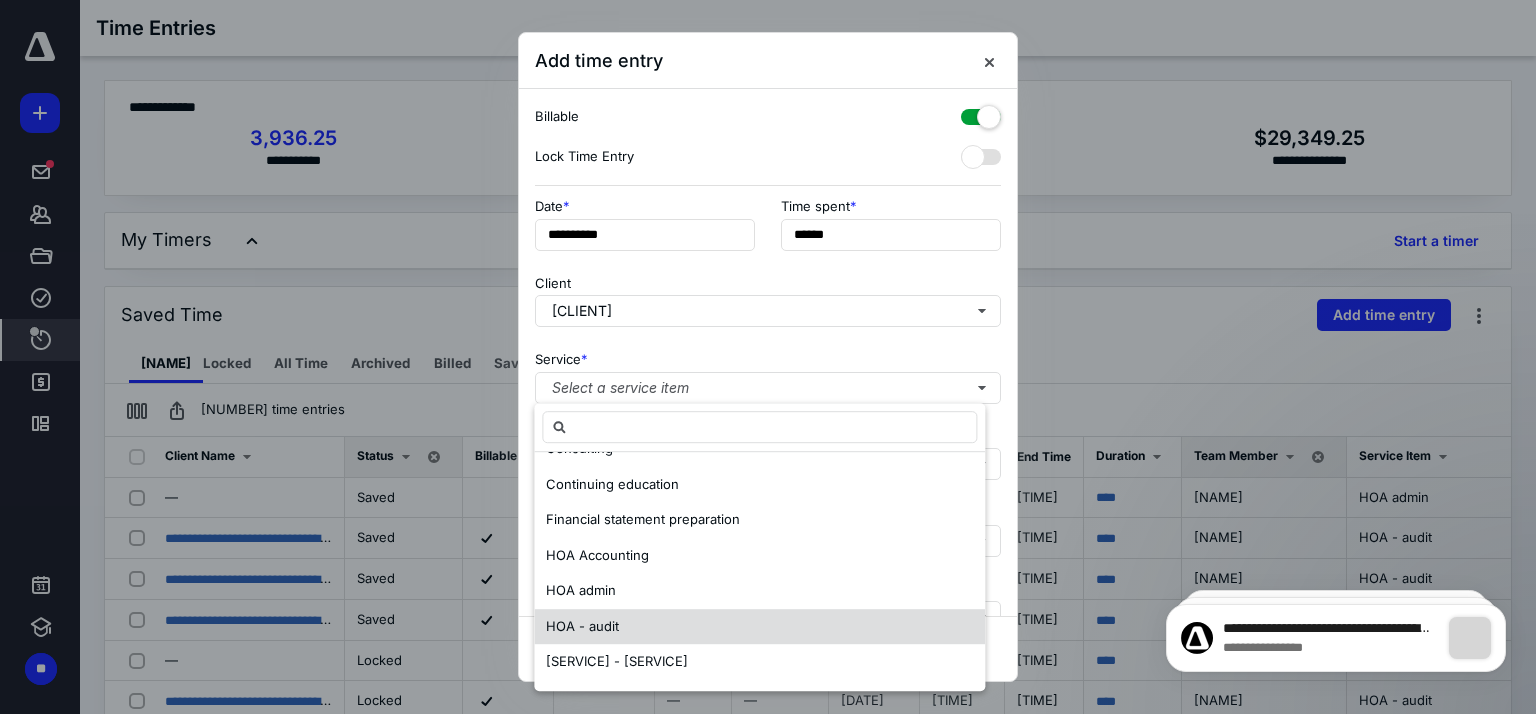 click on "HOA - audit" at bounding box center (565, 377) 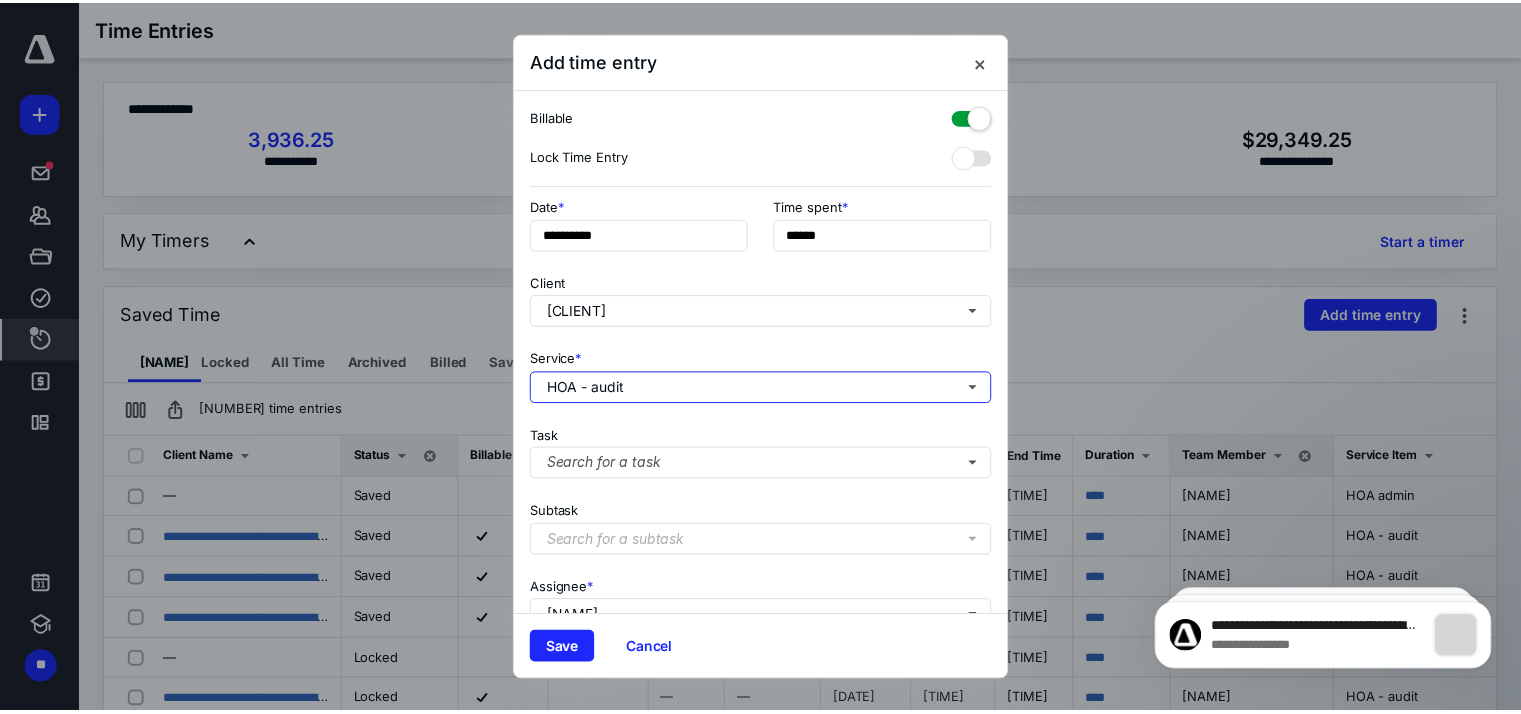 scroll, scrollTop: 0, scrollLeft: 0, axis: both 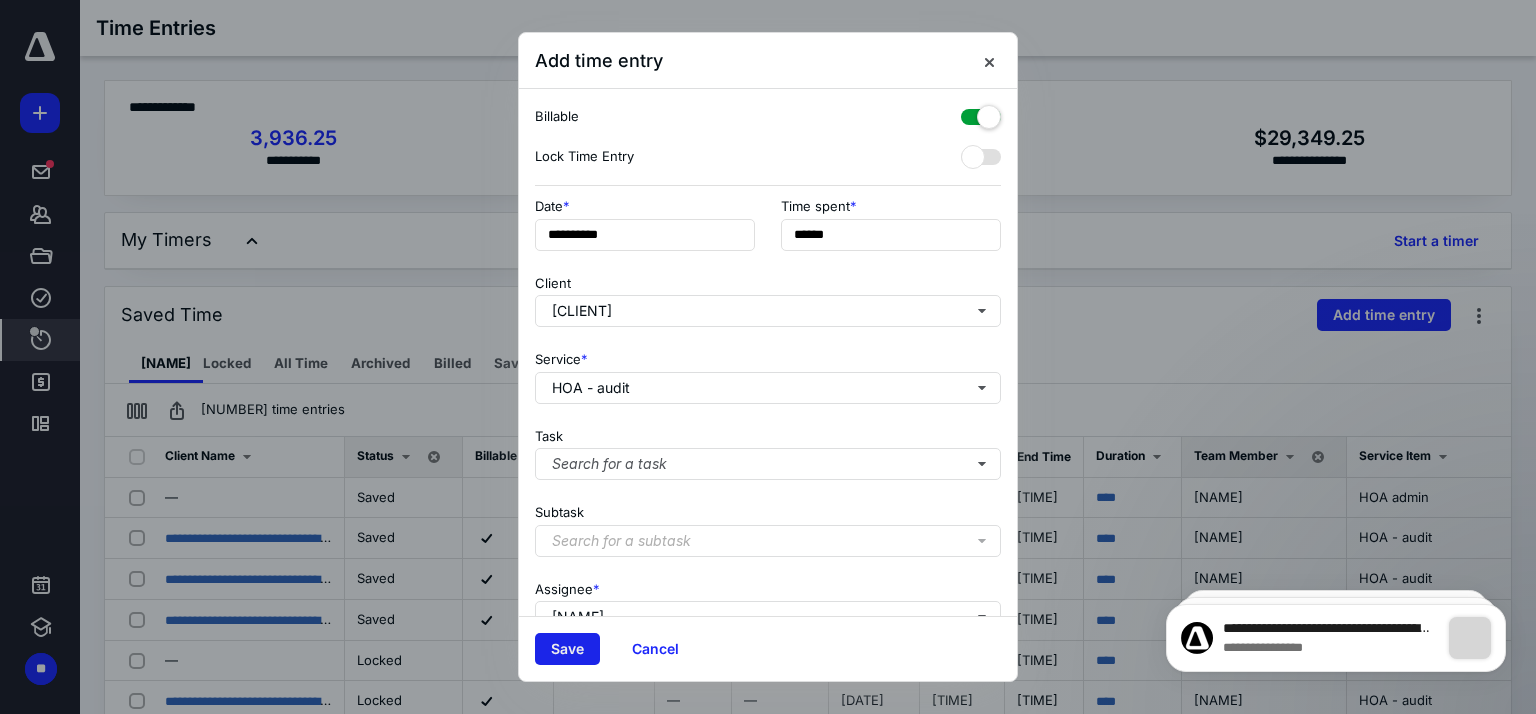 click on "Save" at bounding box center [567, 649] 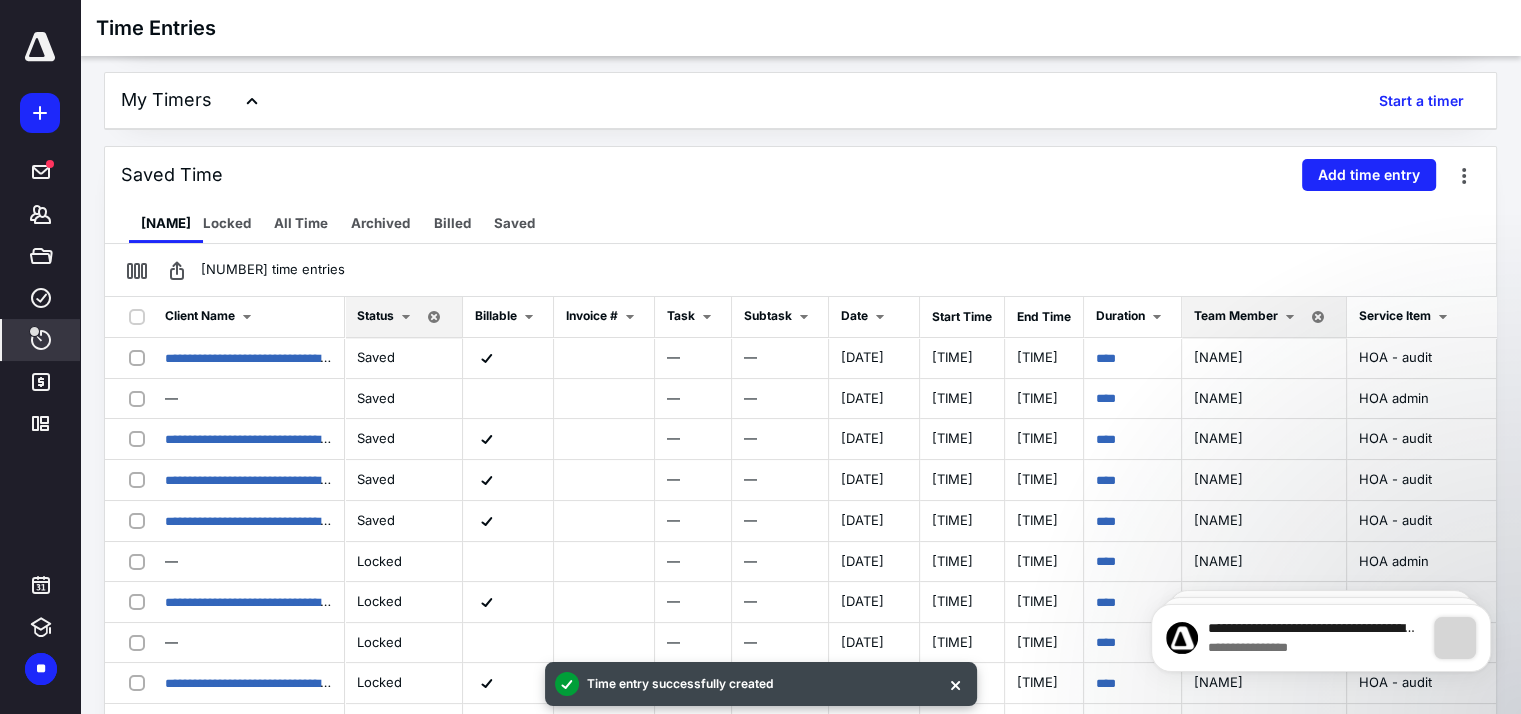 scroll, scrollTop: 200, scrollLeft: 0, axis: vertical 